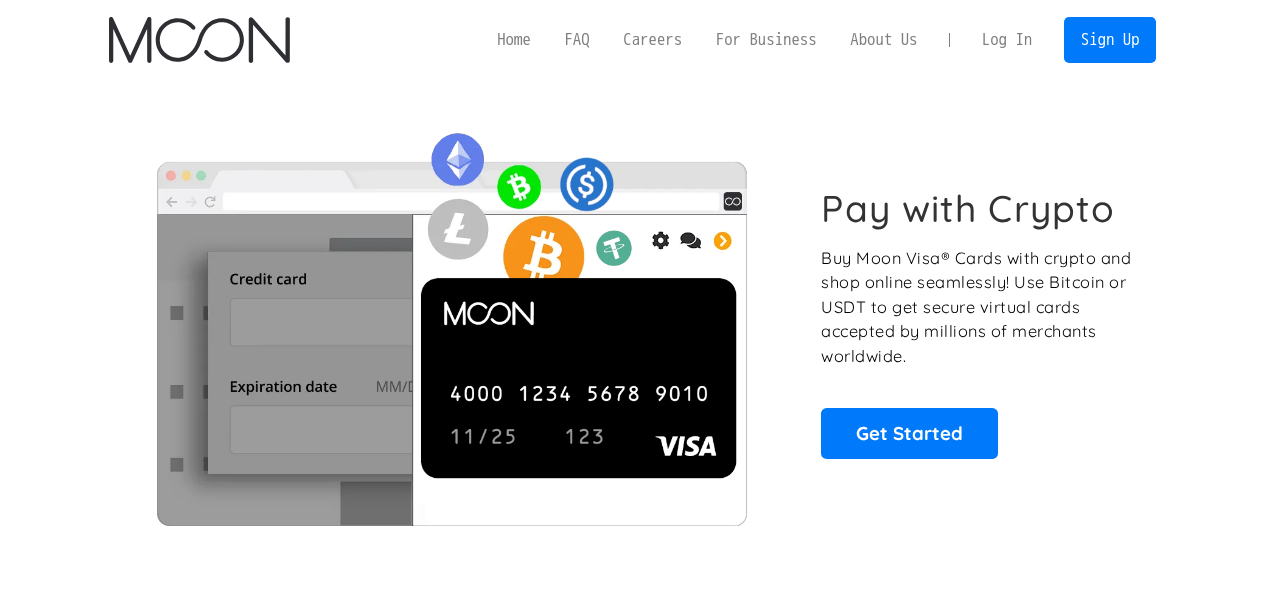 scroll, scrollTop: 0, scrollLeft: 0, axis: both 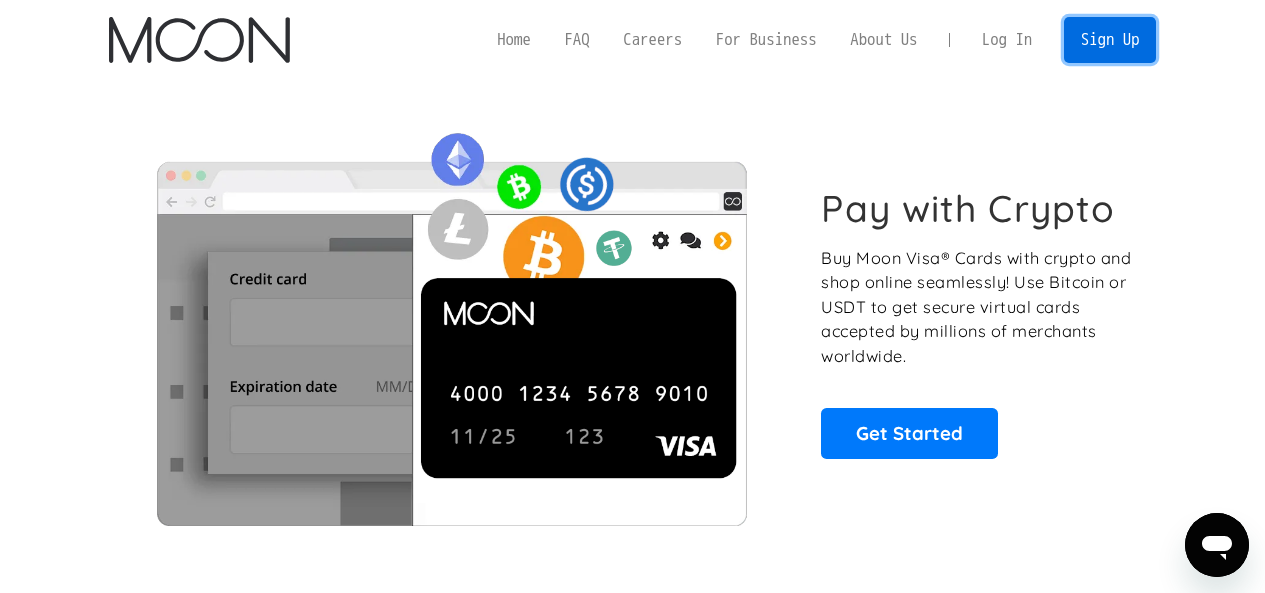 click on "Sign Up" at bounding box center [1110, 39] 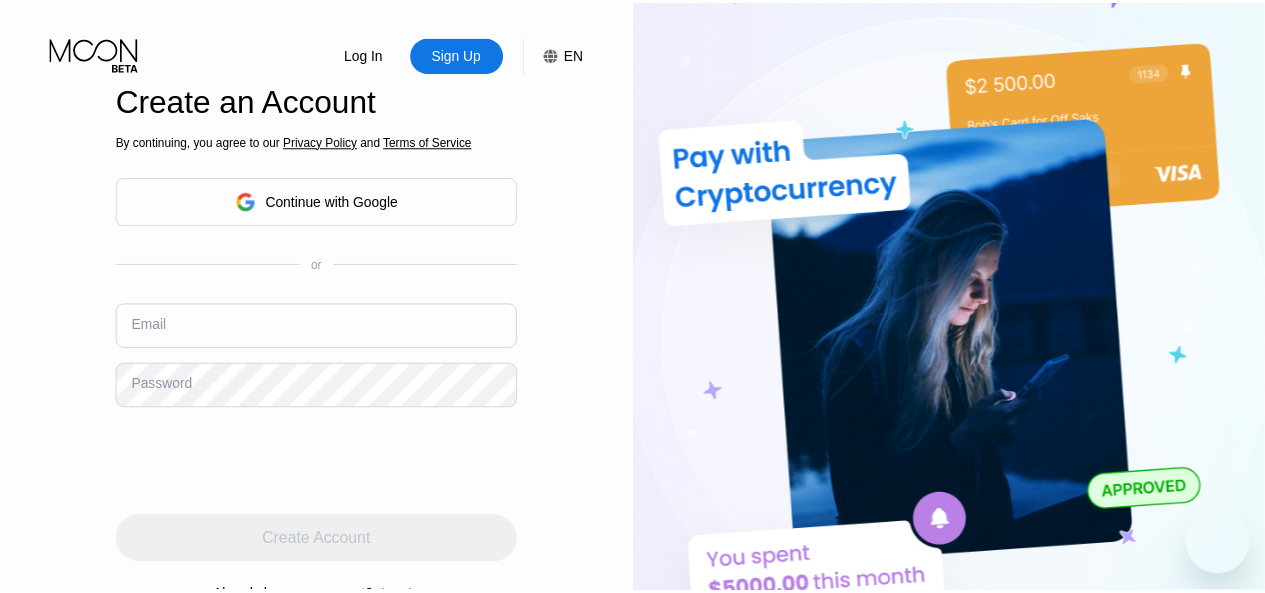 scroll, scrollTop: 0, scrollLeft: 0, axis: both 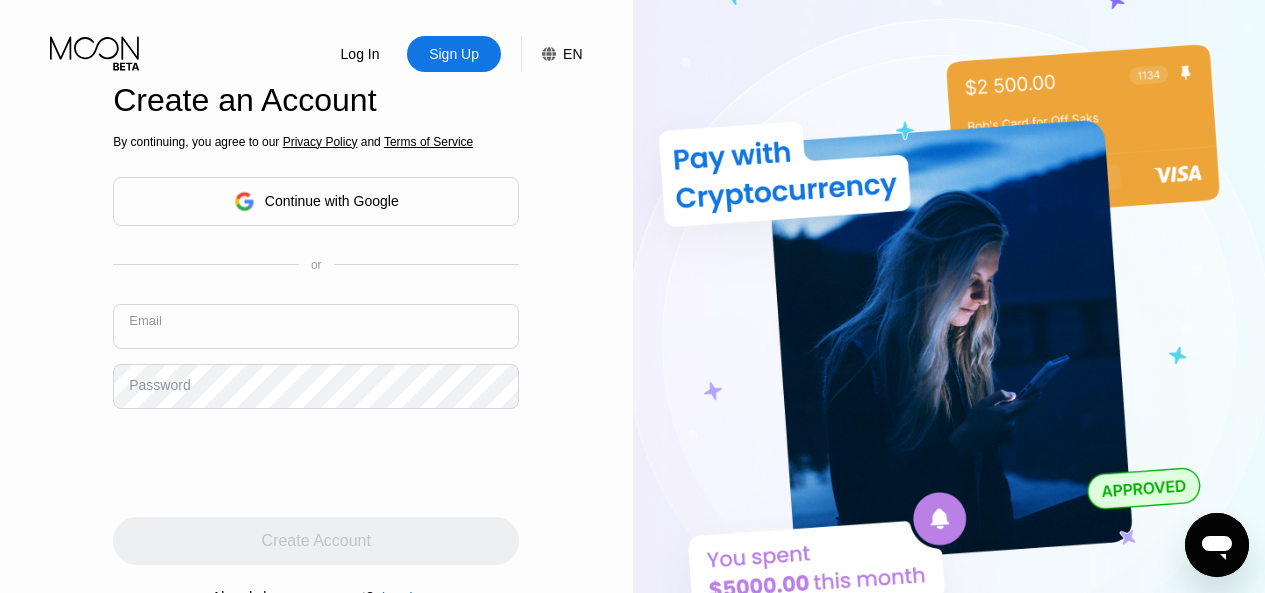 click at bounding box center [316, 326] 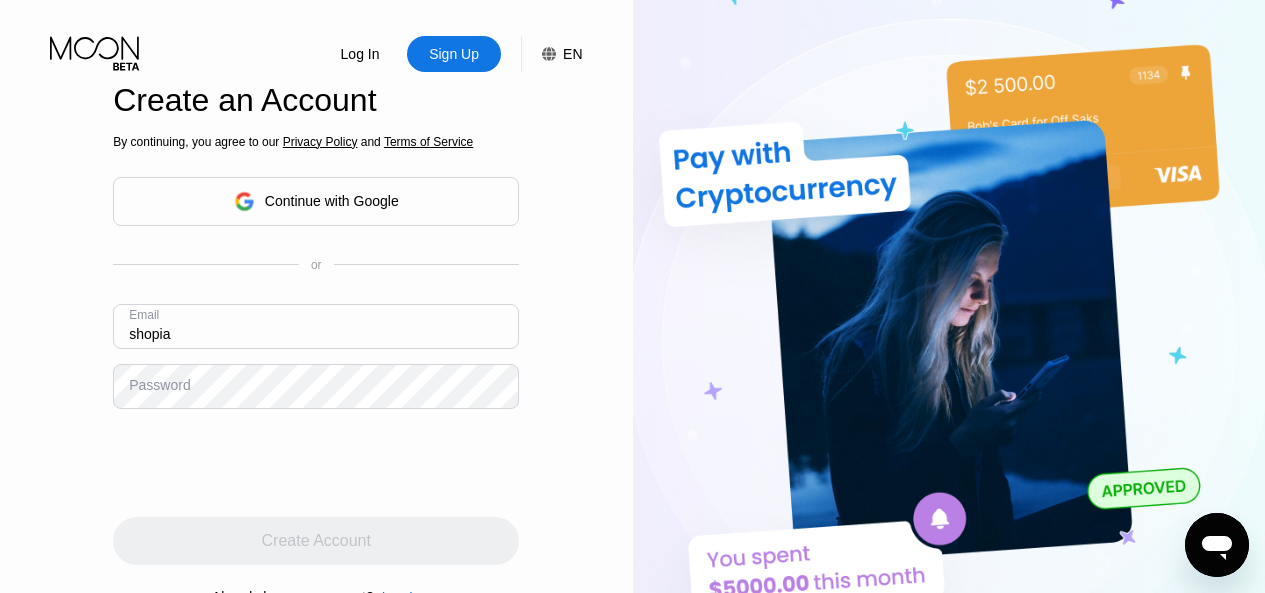 click on "shopia" at bounding box center (316, 326) 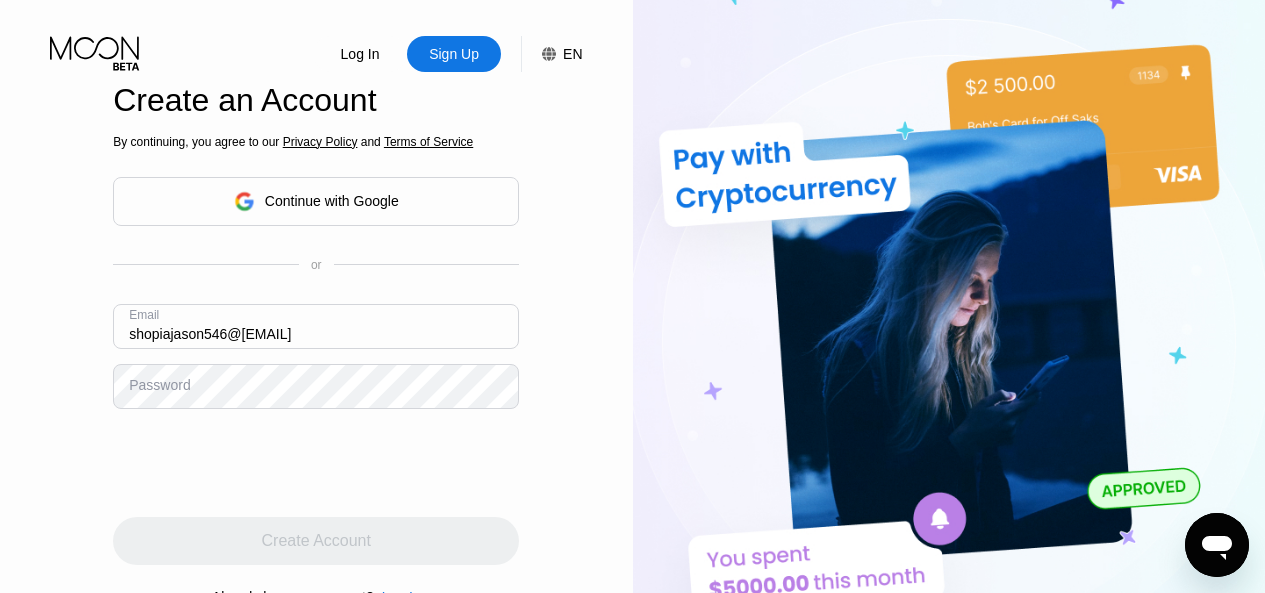 type on "[EMAIL]" 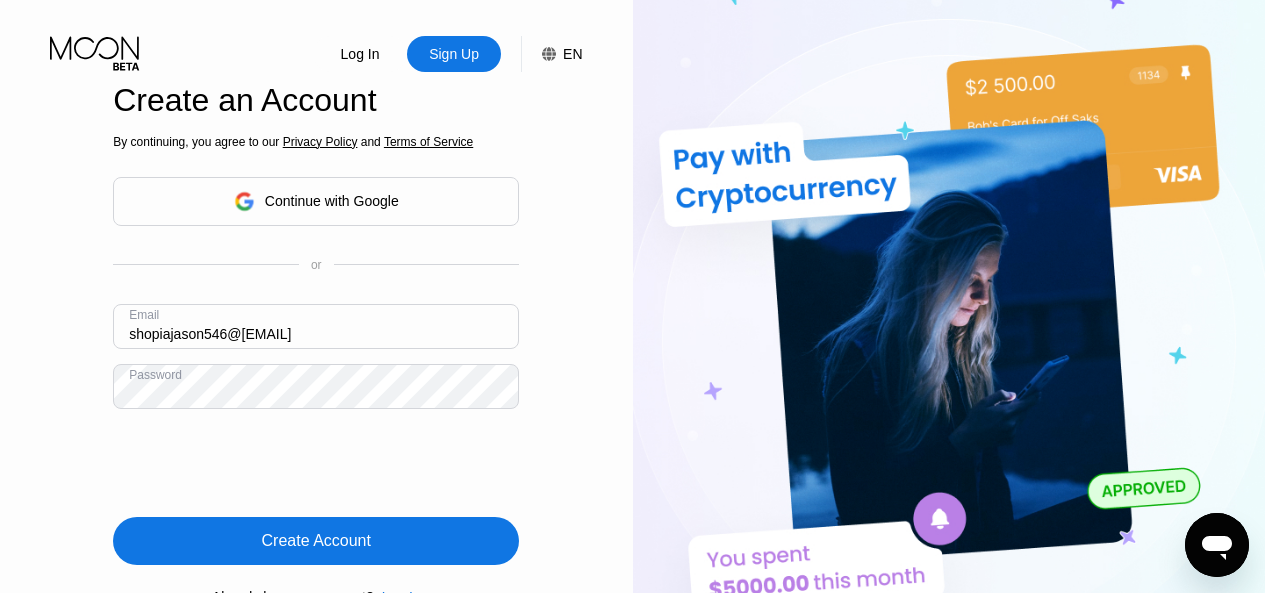 click on "Create Account" at bounding box center (316, 541) 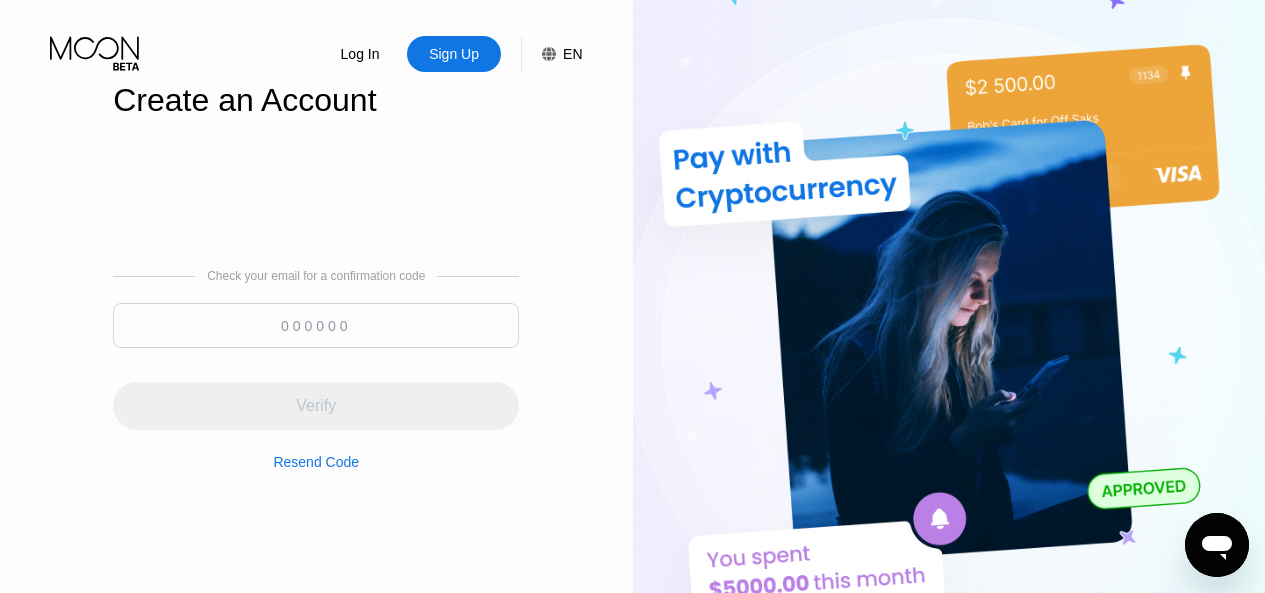 click at bounding box center [316, 325] 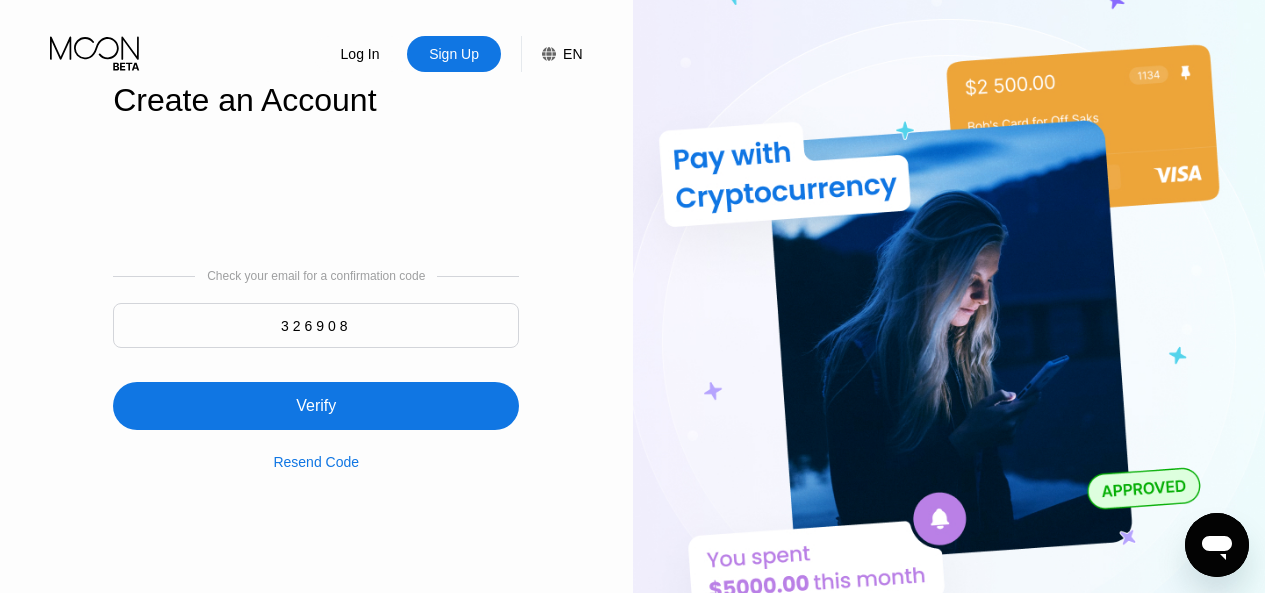 type on "326908" 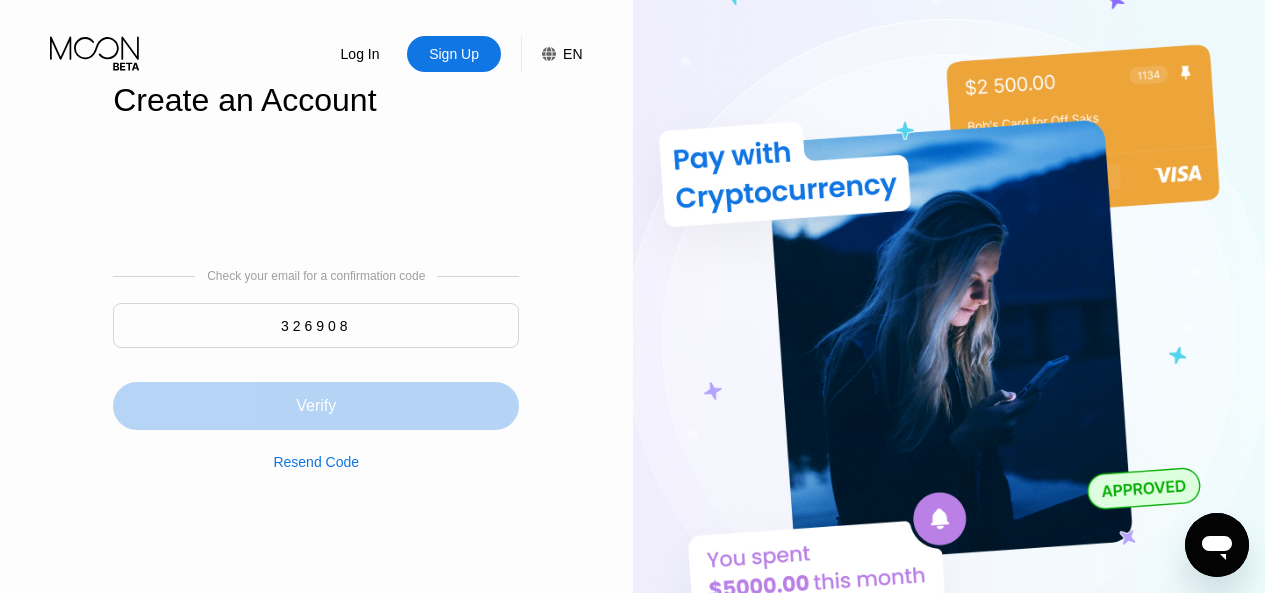 click on "Verify" at bounding box center (316, 406) 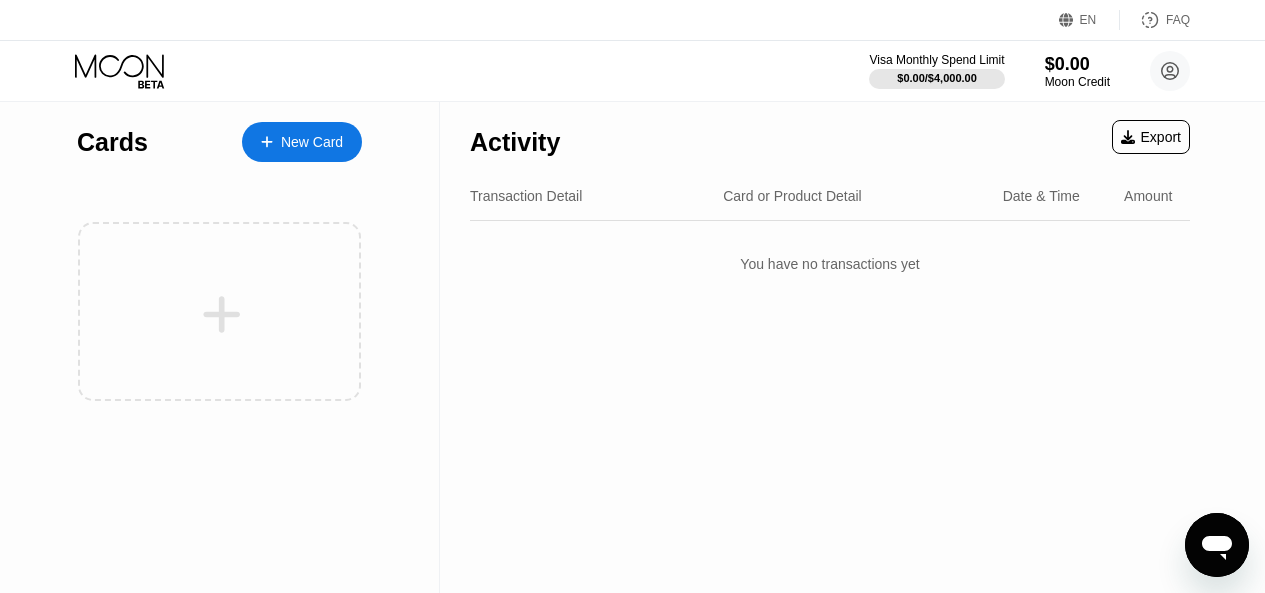 click on "New Card" at bounding box center (302, 142) 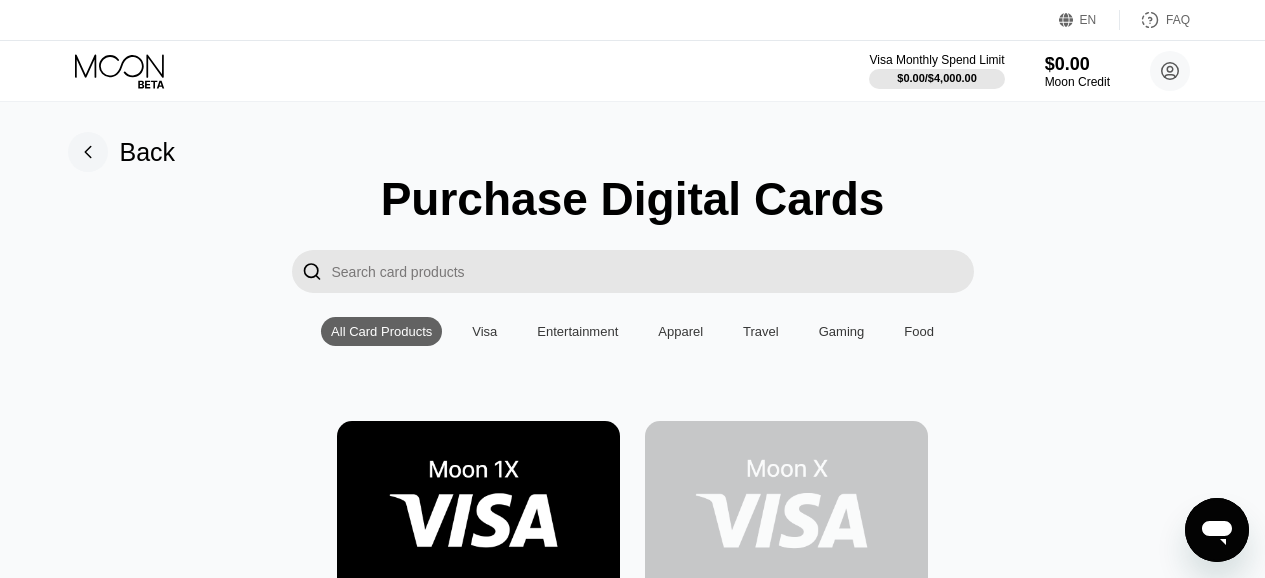 scroll, scrollTop: 392, scrollLeft: 0, axis: vertical 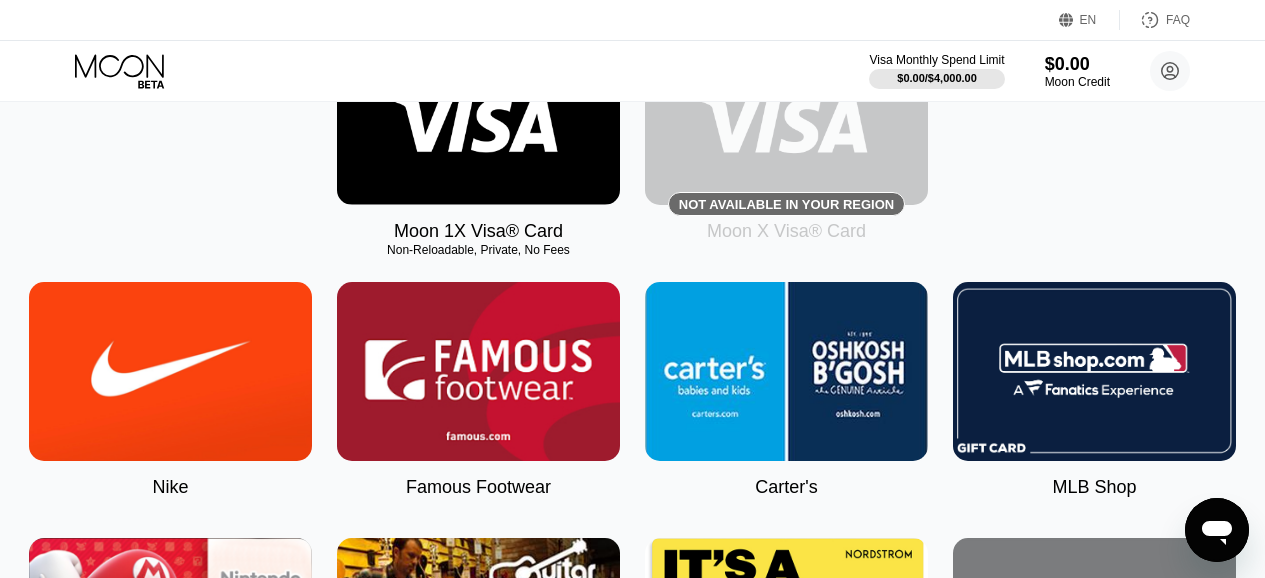 click at bounding box center (478, 115) 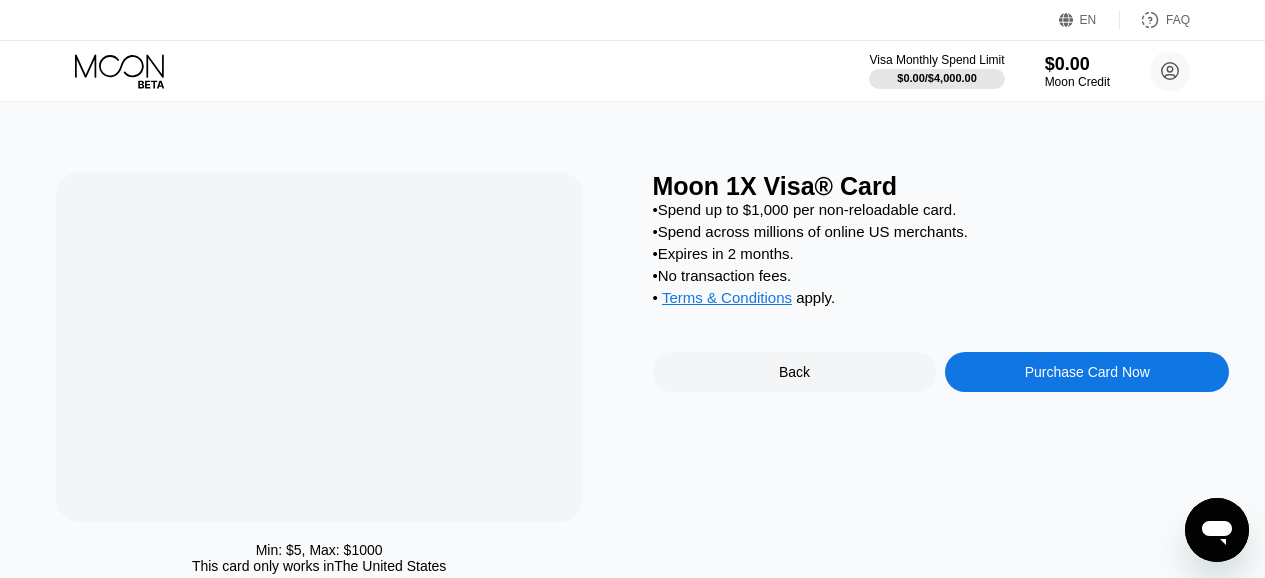 scroll, scrollTop: 0, scrollLeft: 0, axis: both 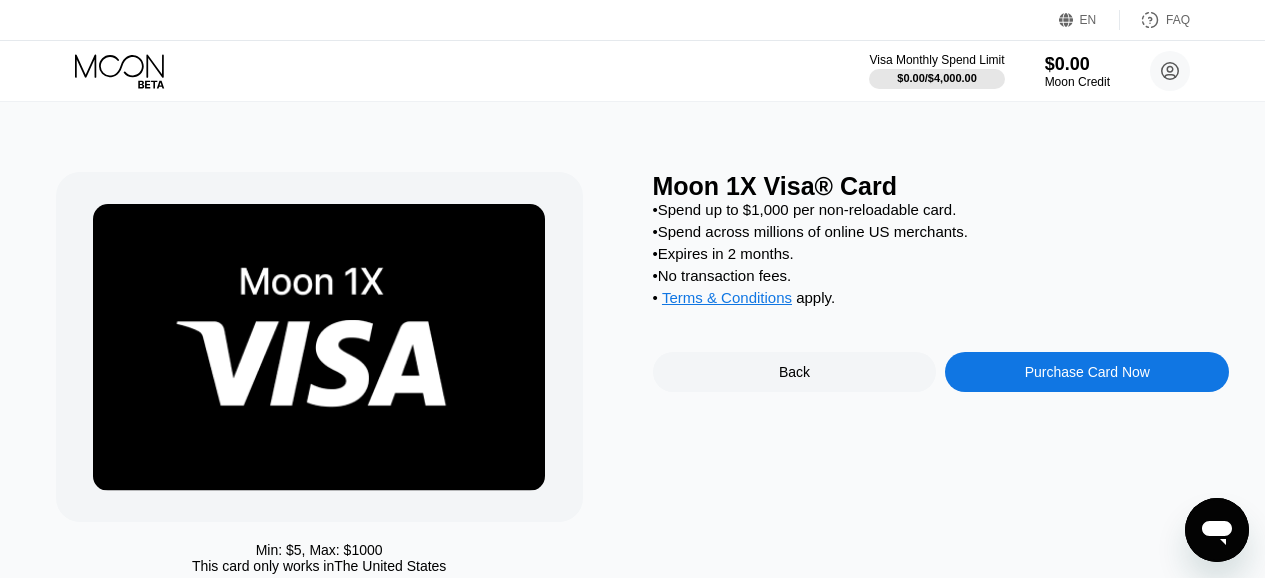 click on "Purchase Card Now" at bounding box center [1087, 372] 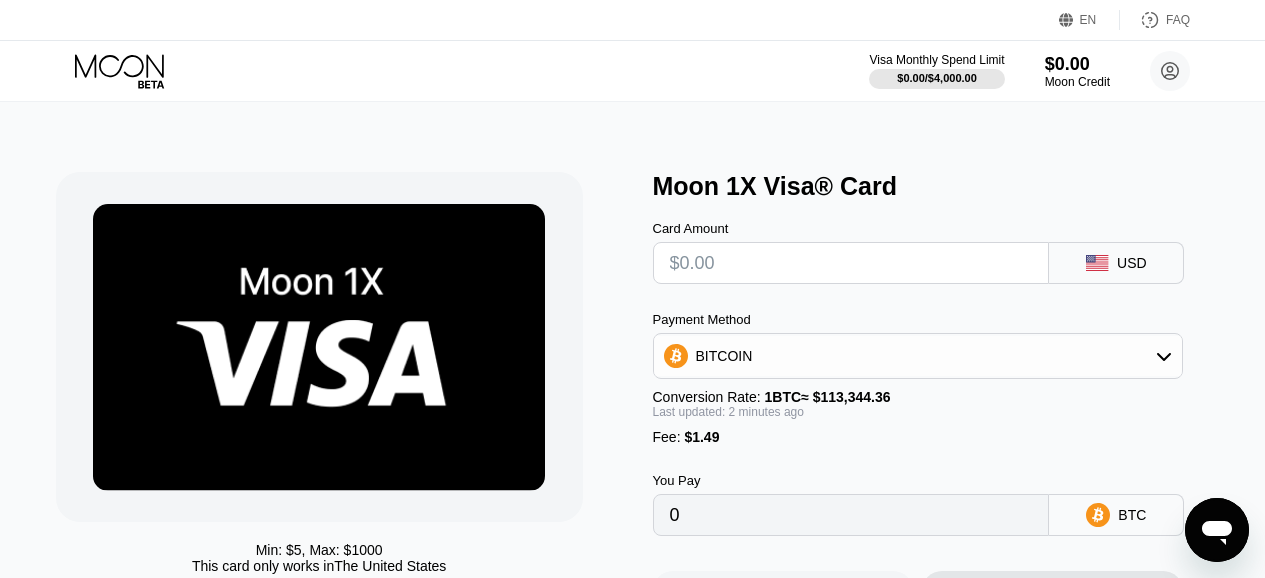 click at bounding box center (851, 263) 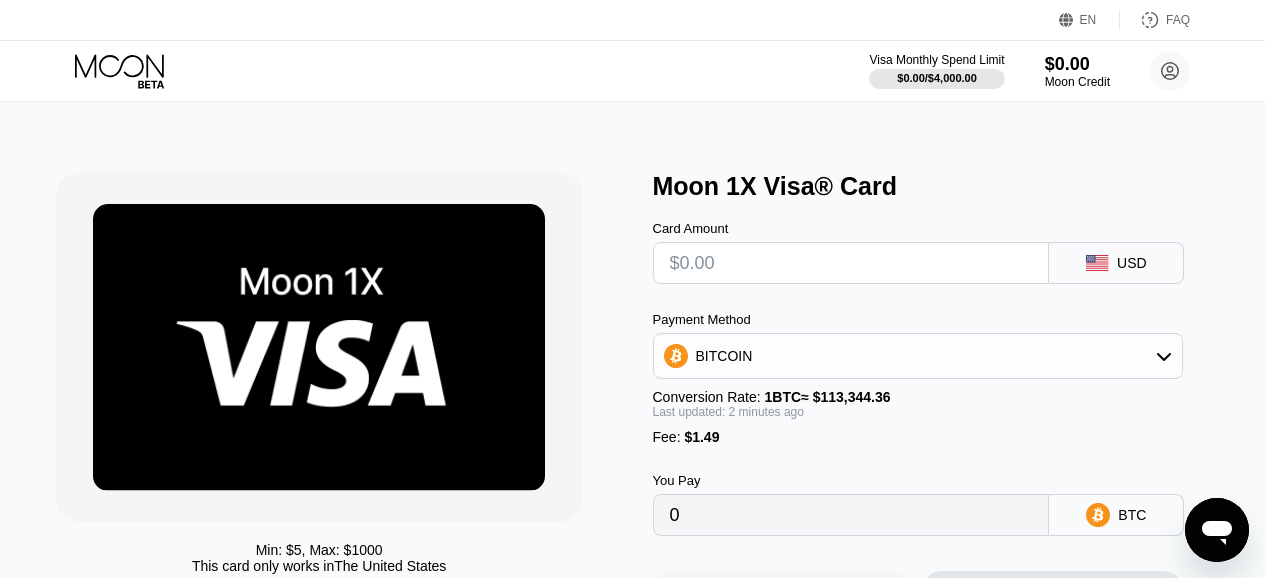 type on "$8" 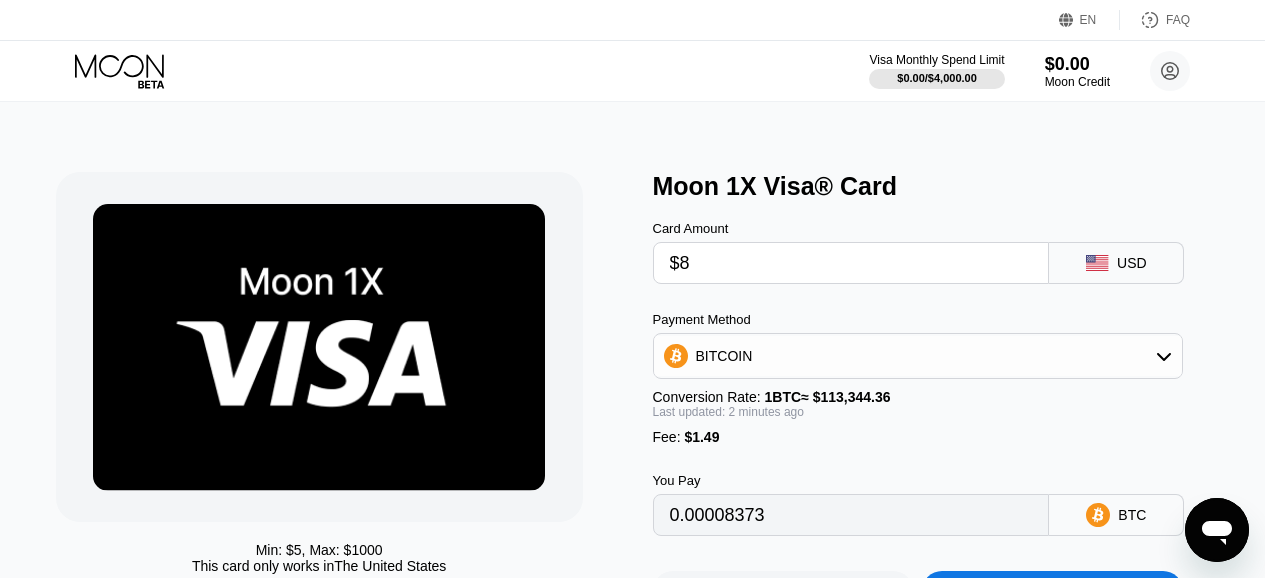 type on "0.00008373" 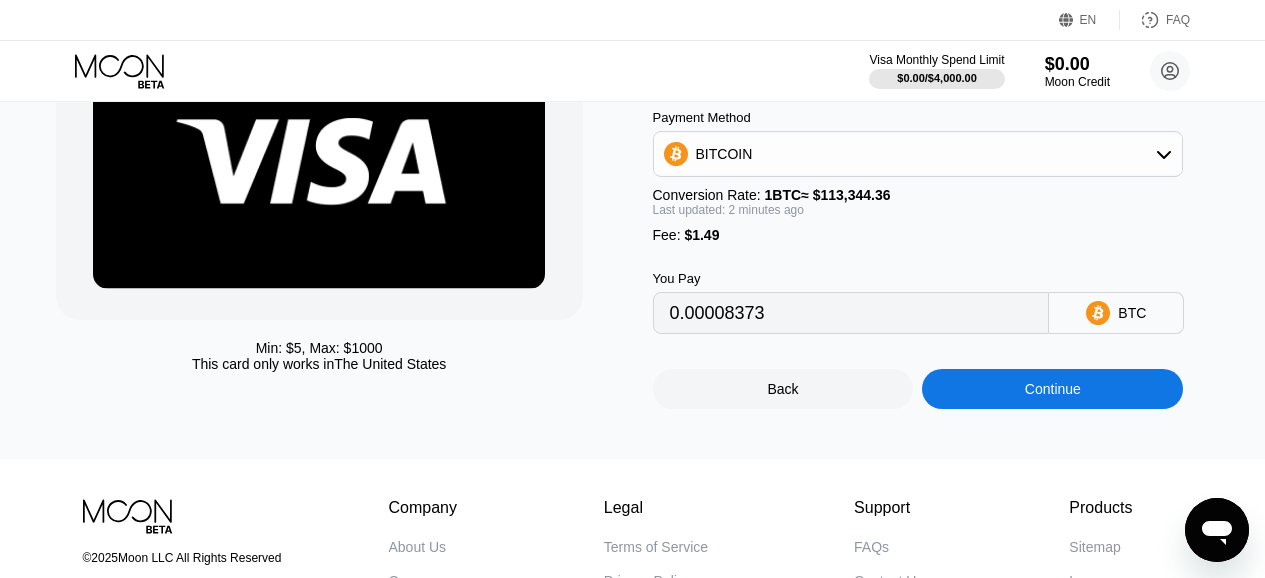 scroll, scrollTop: 203, scrollLeft: 0, axis: vertical 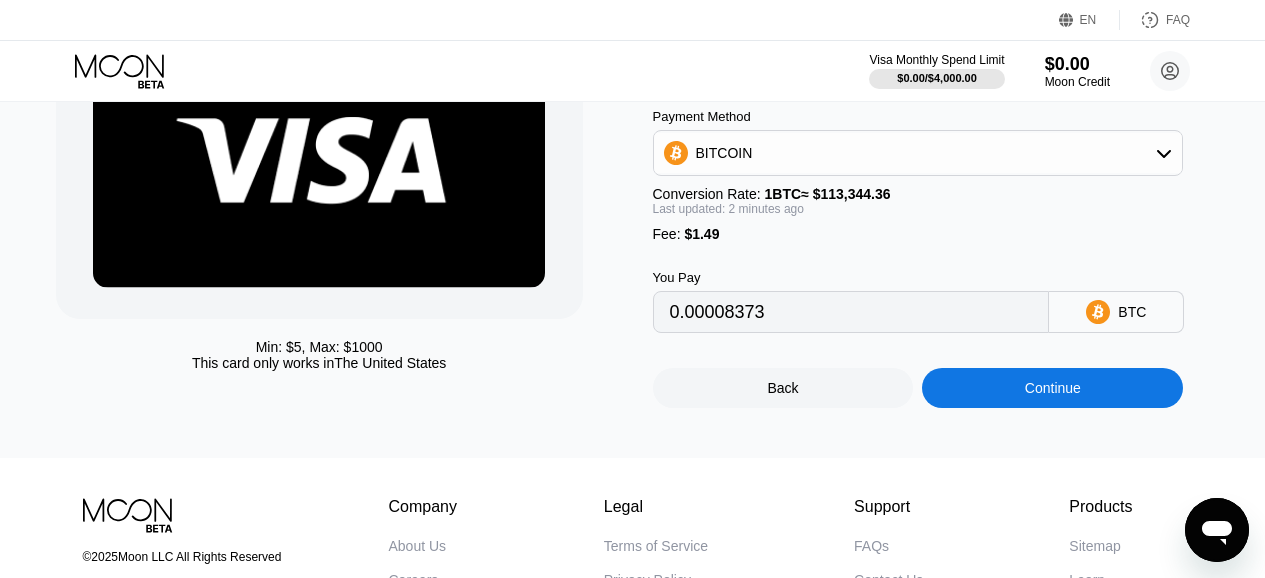 type on "$8" 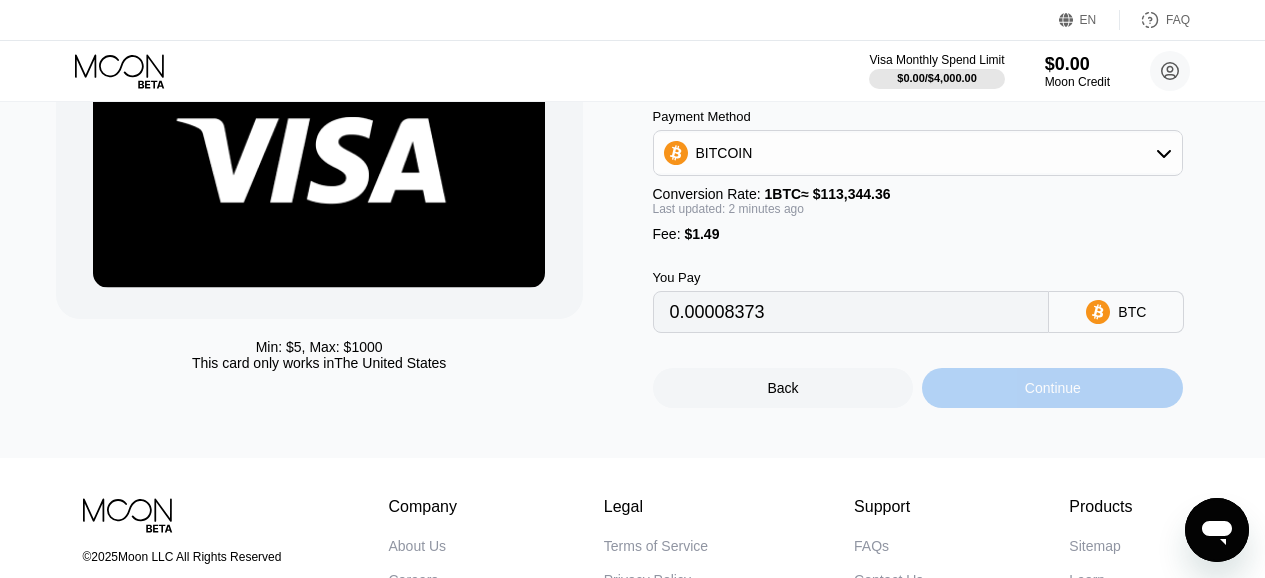 click on "Continue" at bounding box center (1052, 388) 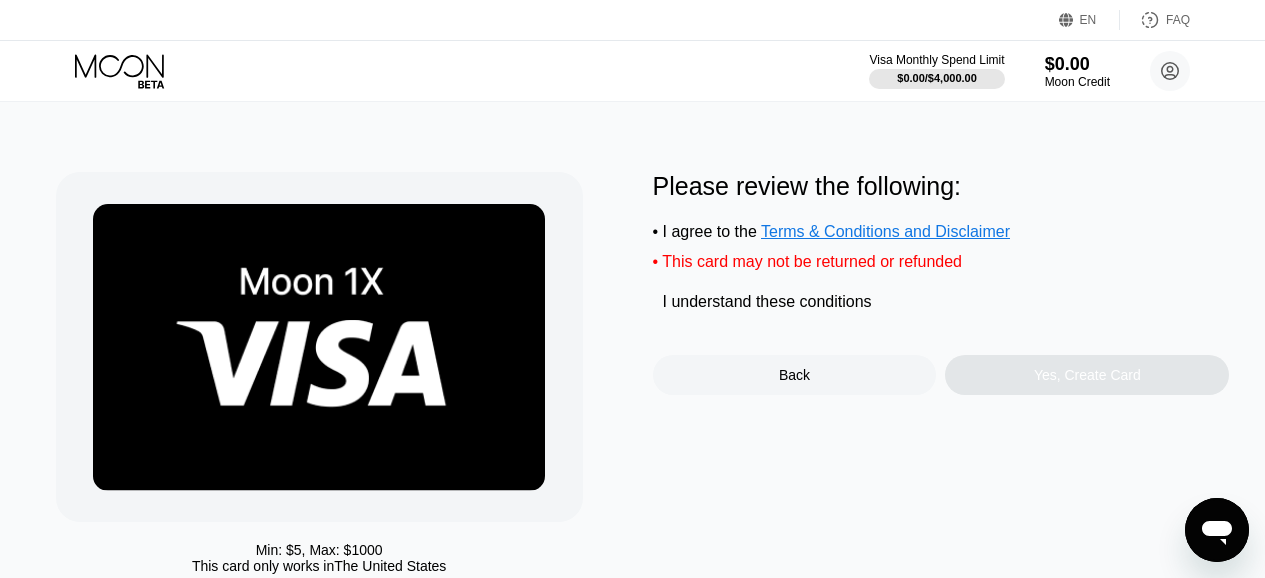 scroll, scrollTop: 0, scrollLeft: 0, axis: both 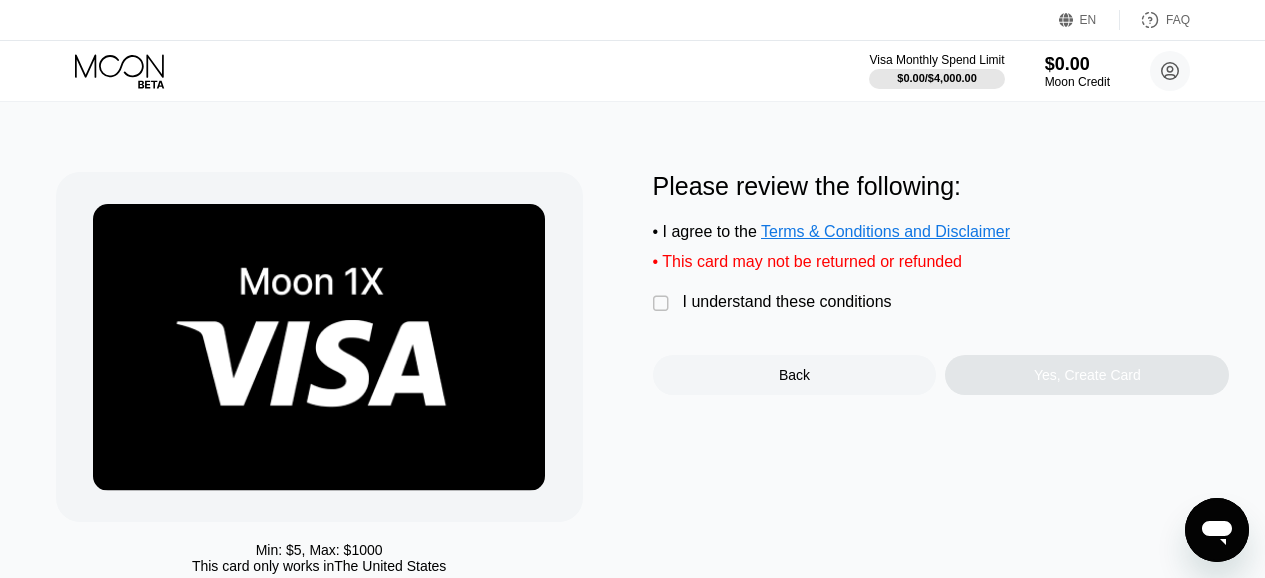 click on "Back" at bounding box center [795, 375] 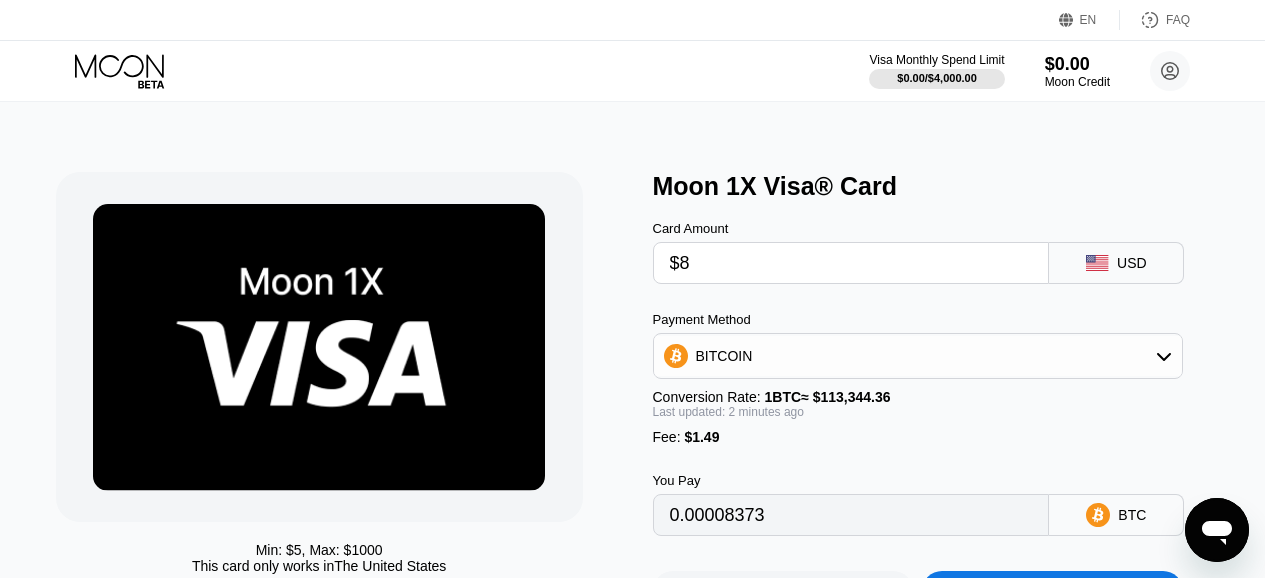 click on "BITCOIN" at bounding box center (918, 356) 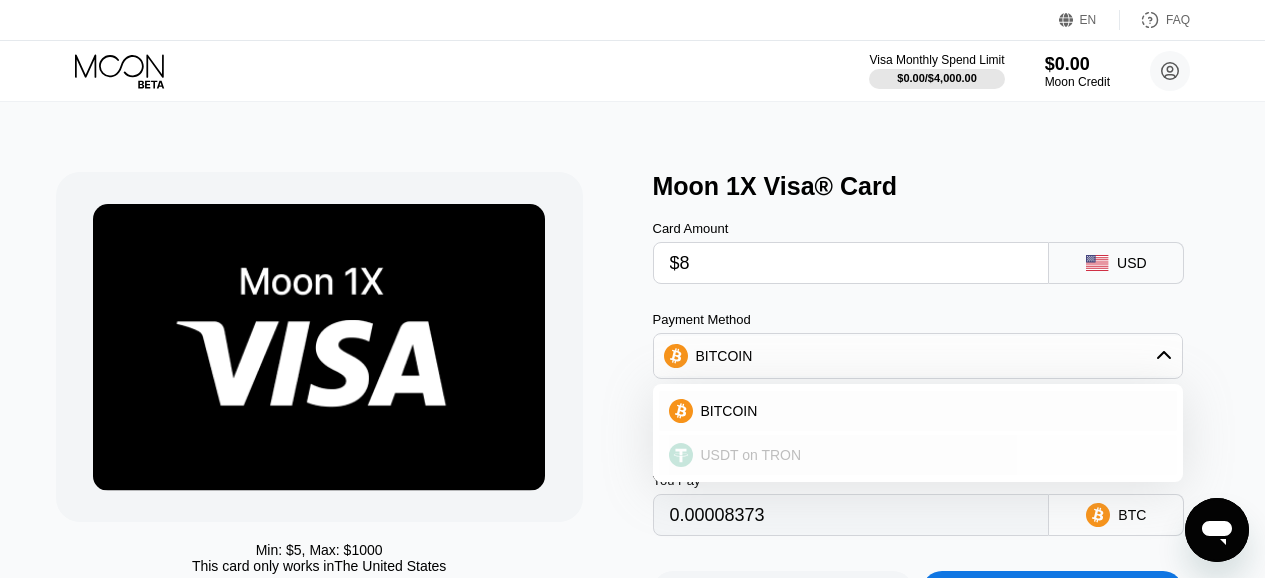 click on "USDT on TRON" at bounding box center (918, 455) 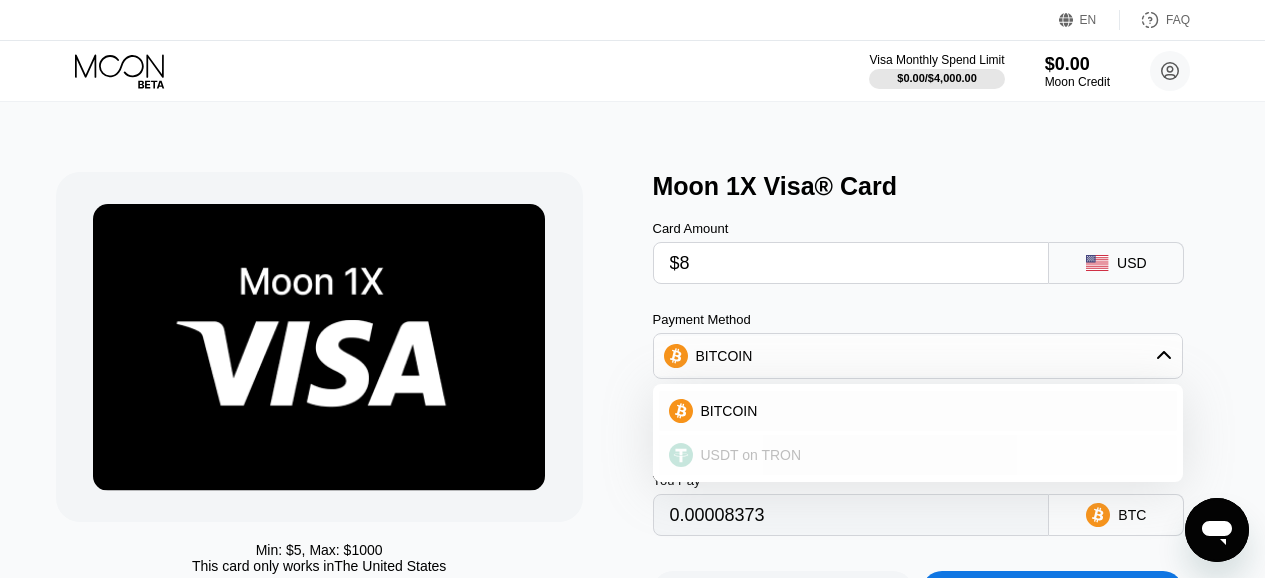 type on "9.59" 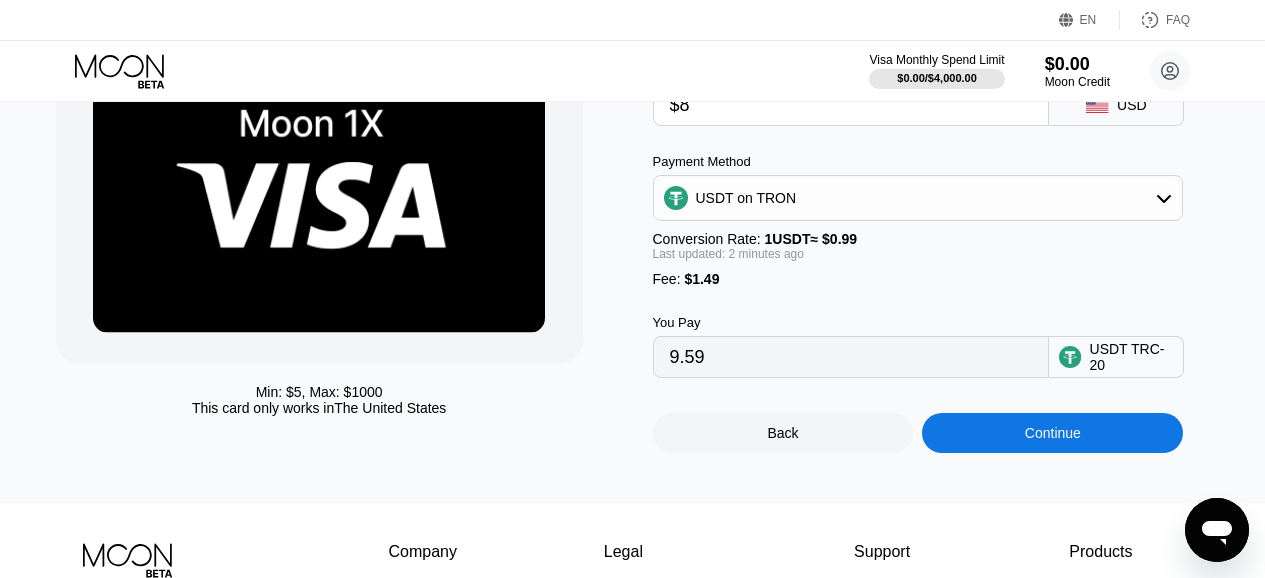 scroll, scrollTop: 205, scrollLeft: 0, axis: vertical 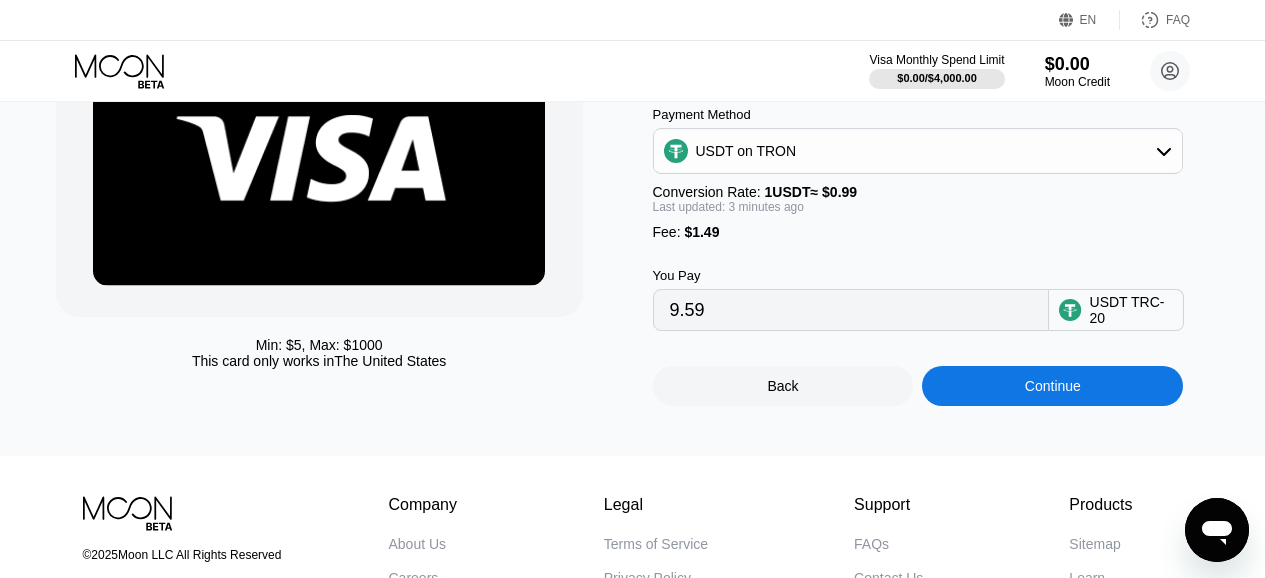 click on "Continue" at bounding box center [1052, 386] 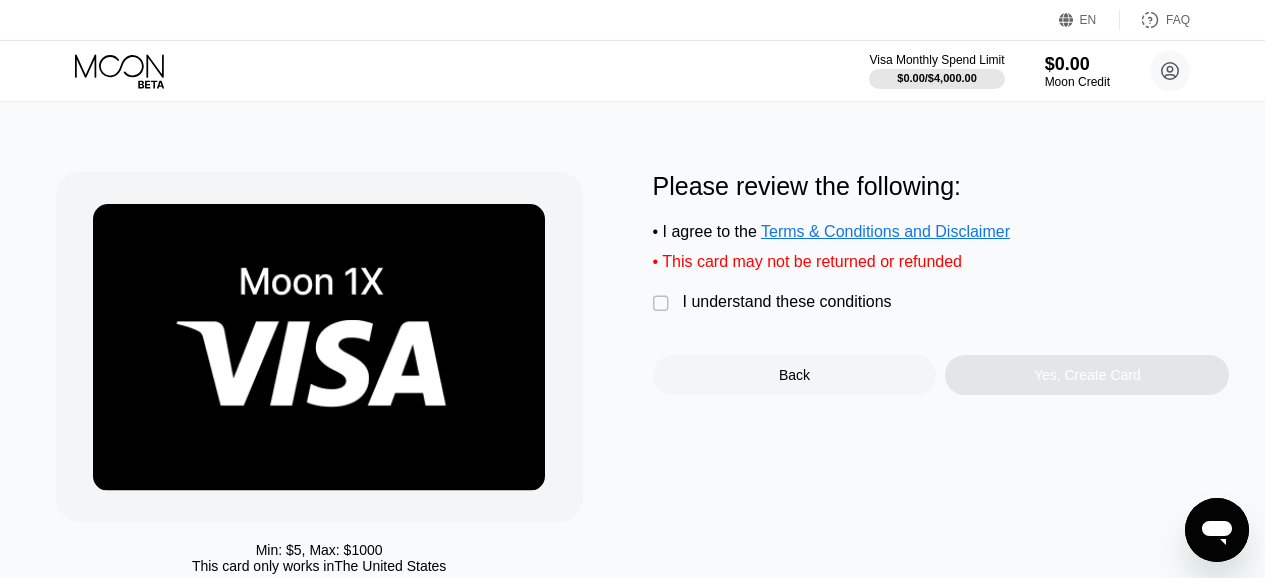 scroll, scrollTop: 0, scrollLeft: 0, axis: both 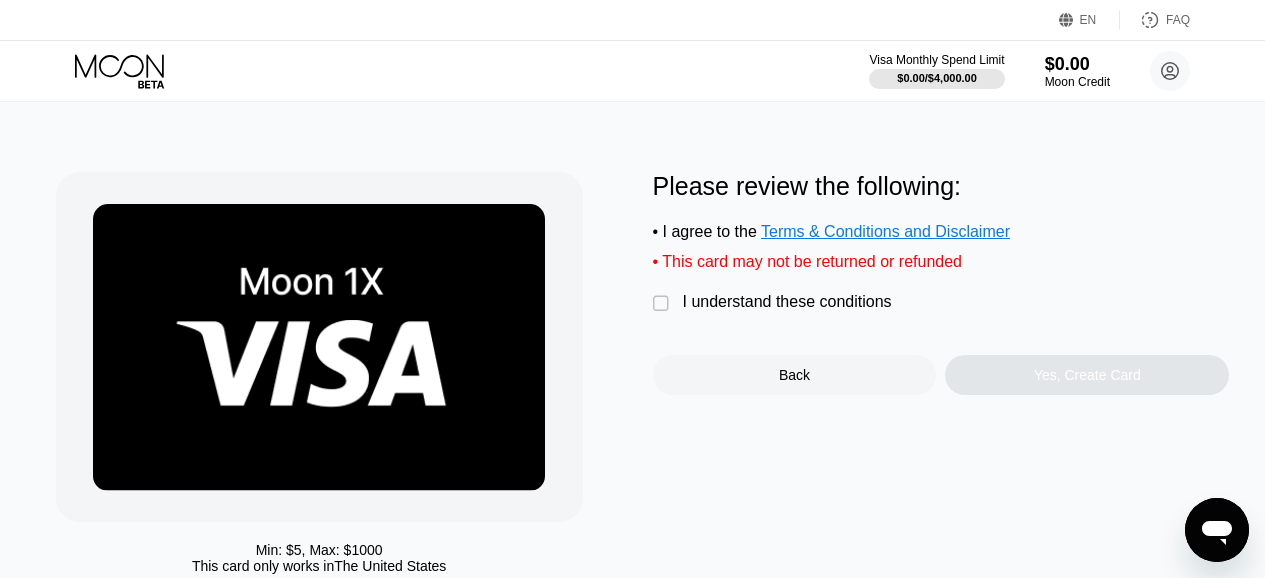 click on "" at bounding box center [663, 304] 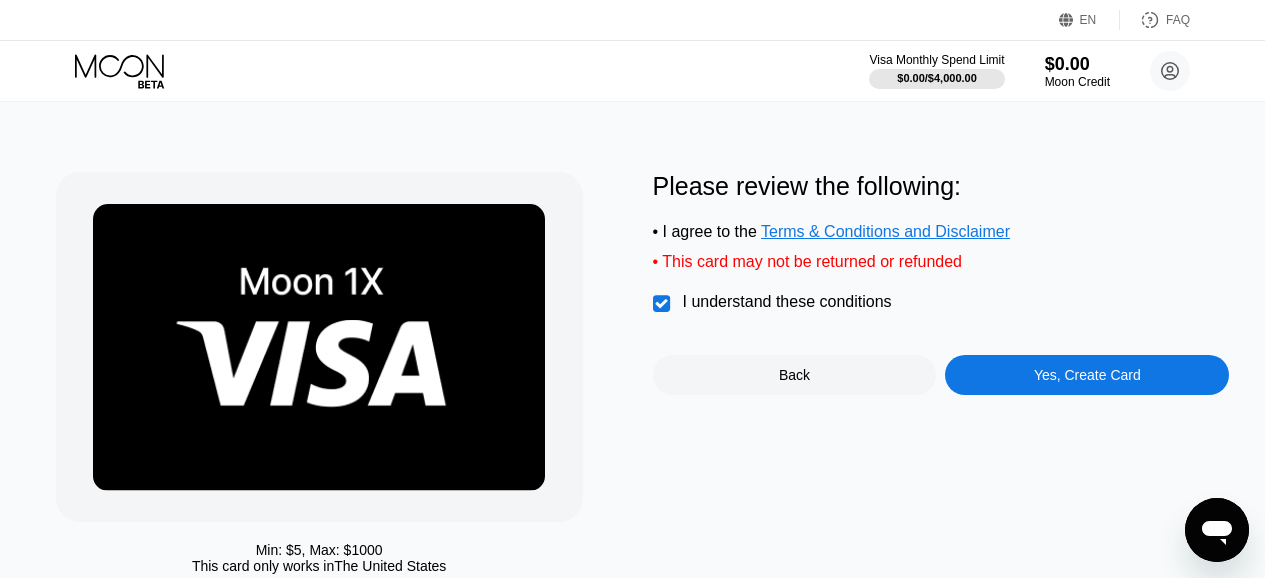 click on "Yes, Create Card" at bounding box center (1087, 375) 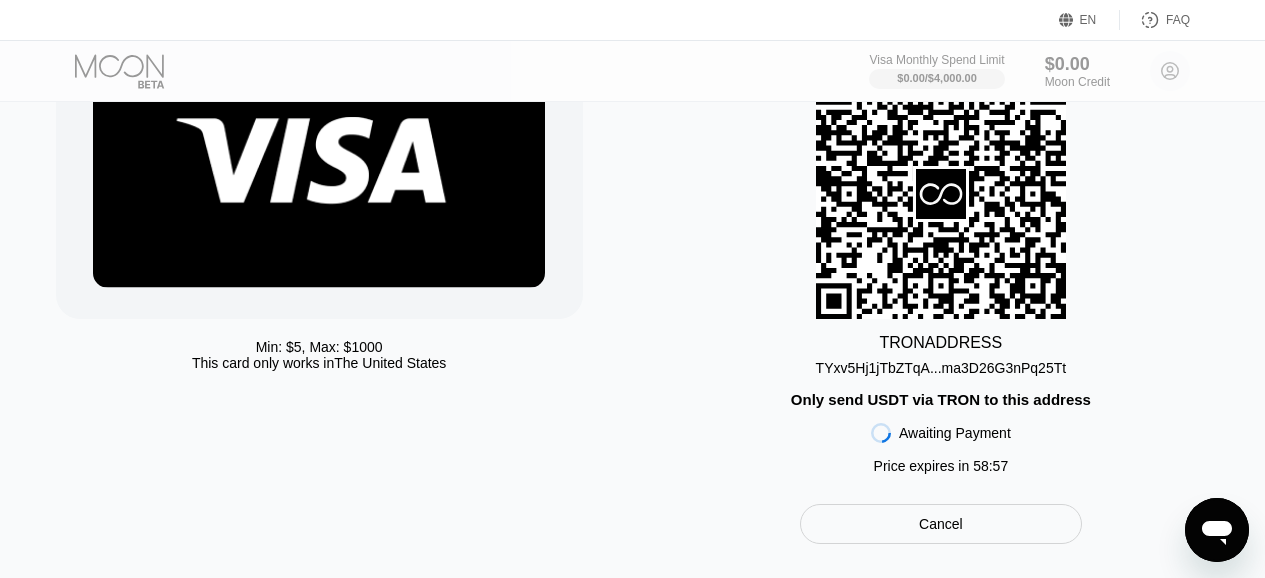 scroll, scrollTop: 213, scrollLeft: 0, axis: vertical 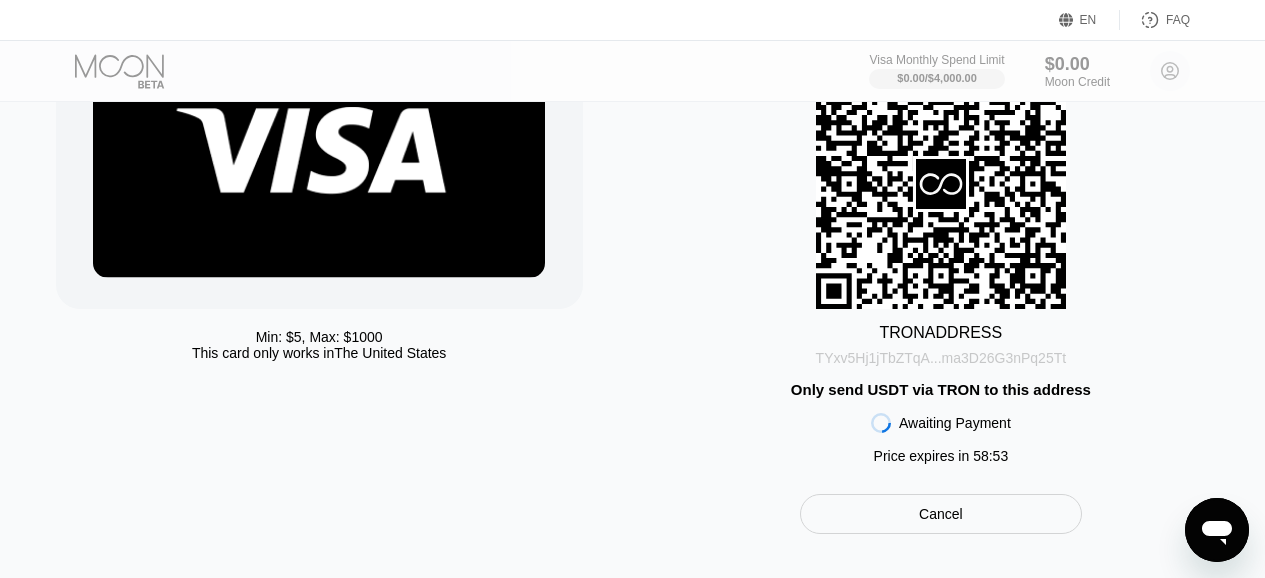 click on "TYxv5Hj1jTbZTqA...ma3D26G3nPq25Tt" at bounding box center (941, 358) 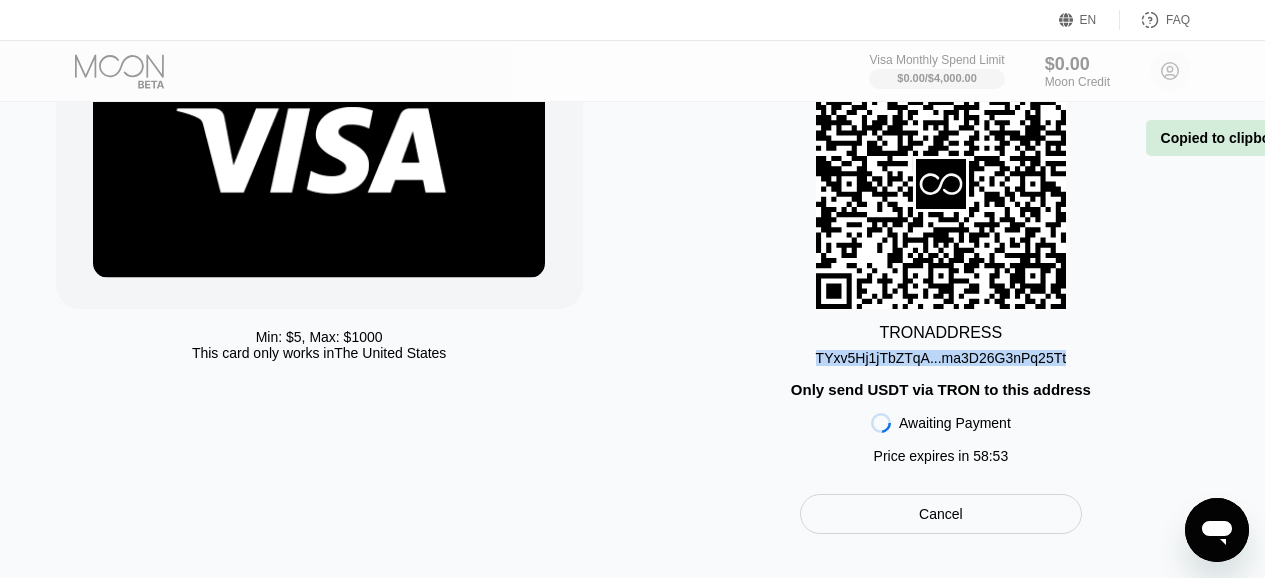 click on "TYxv5Hj1jTbZTqA...ma3D26G3nPq25Tt" at bounding box center (941, 358) 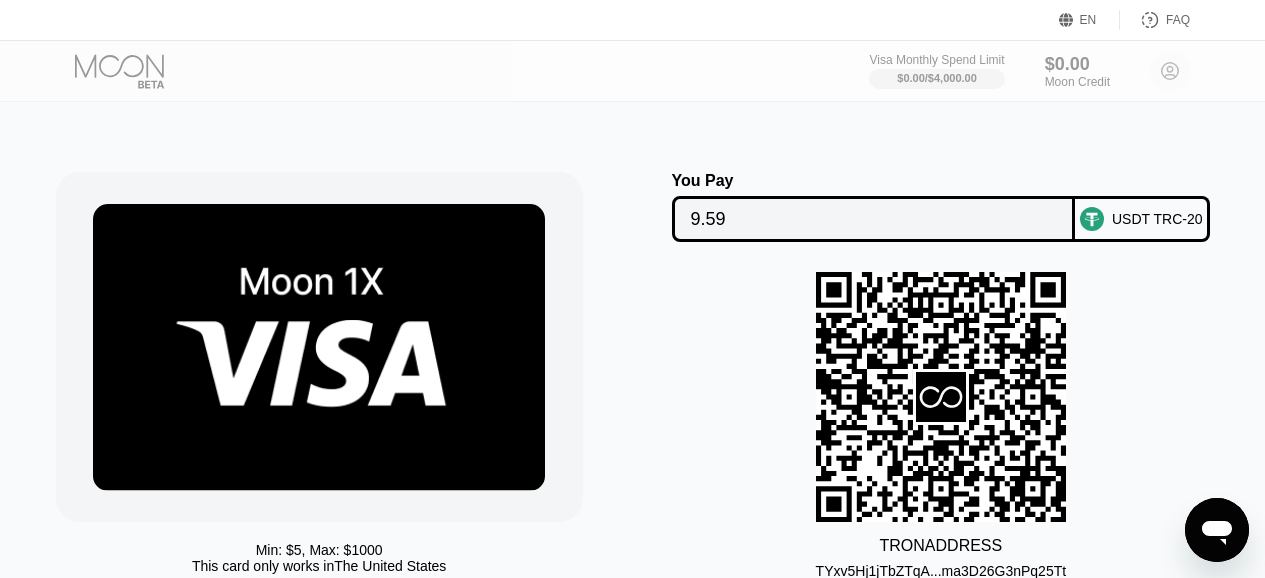 scroll, scrollTop: 213, scrollLeft: 0, axis: vertical 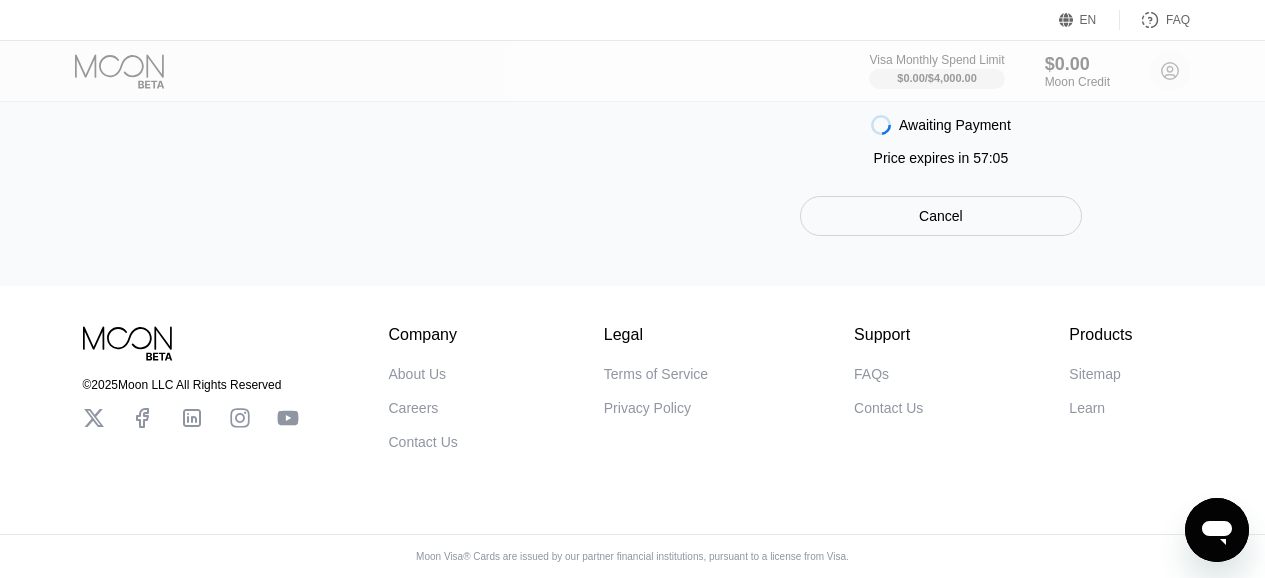click on "Cancel" at bounding box center (941, 216) 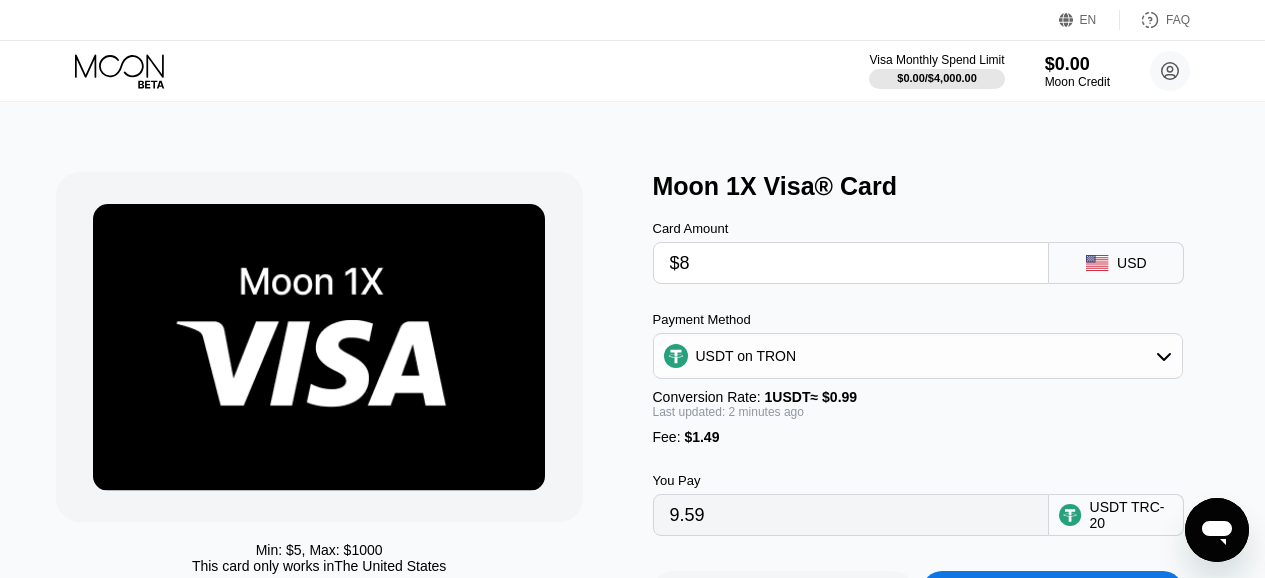 scroll, scrollTop: 0, scrollLeft: 0, axis: both 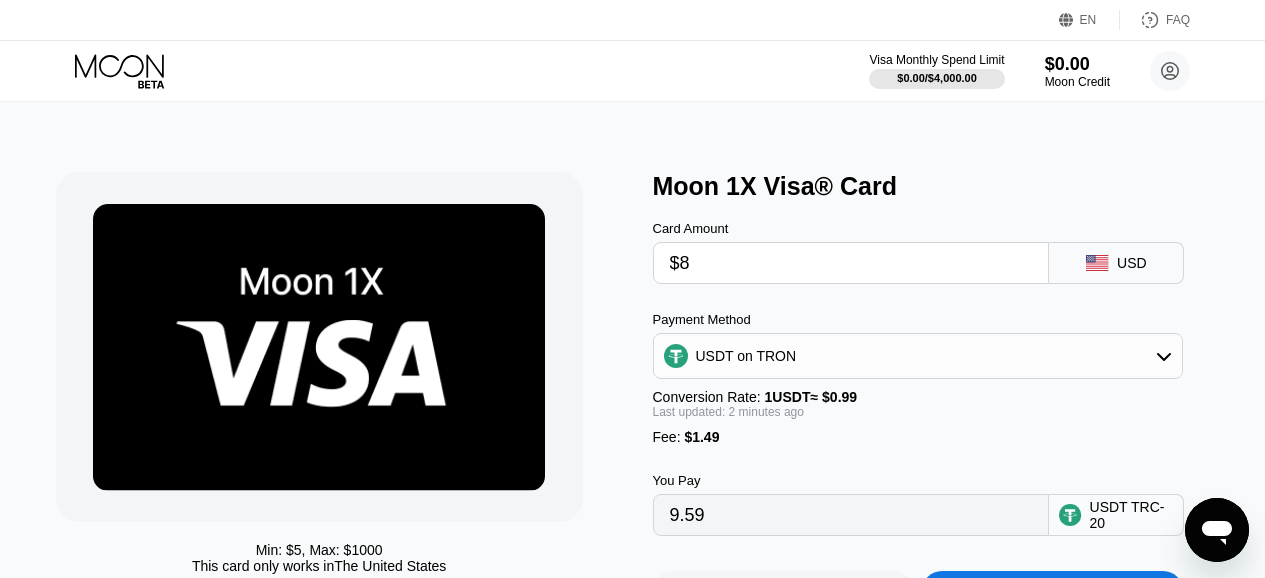 click on "$8" at bounding box center (851, 263) 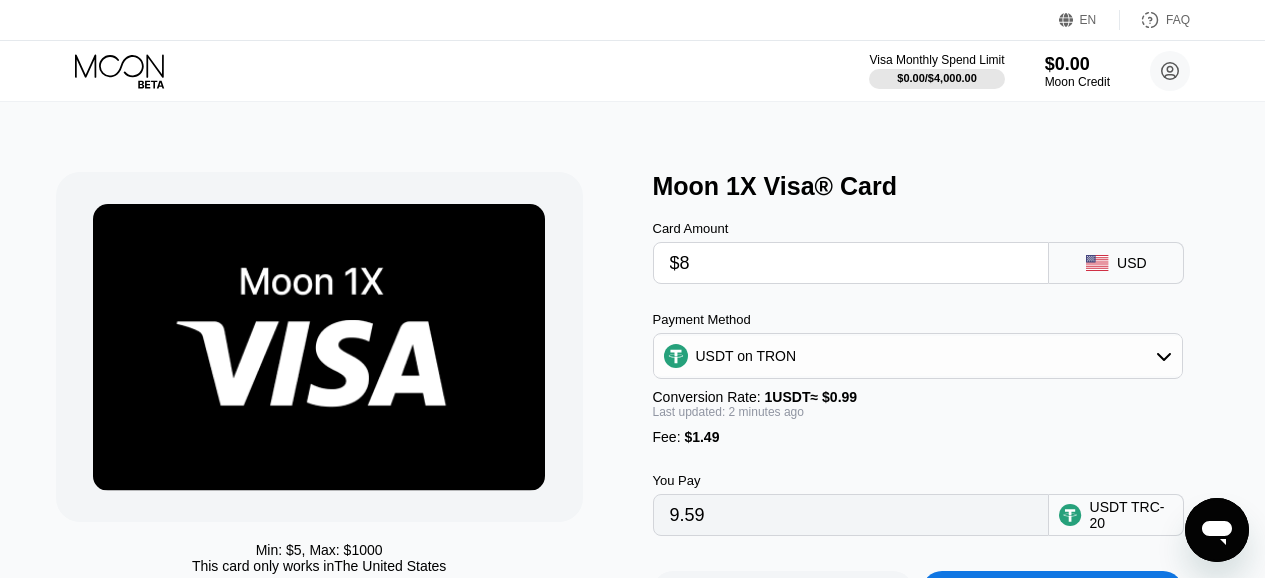type 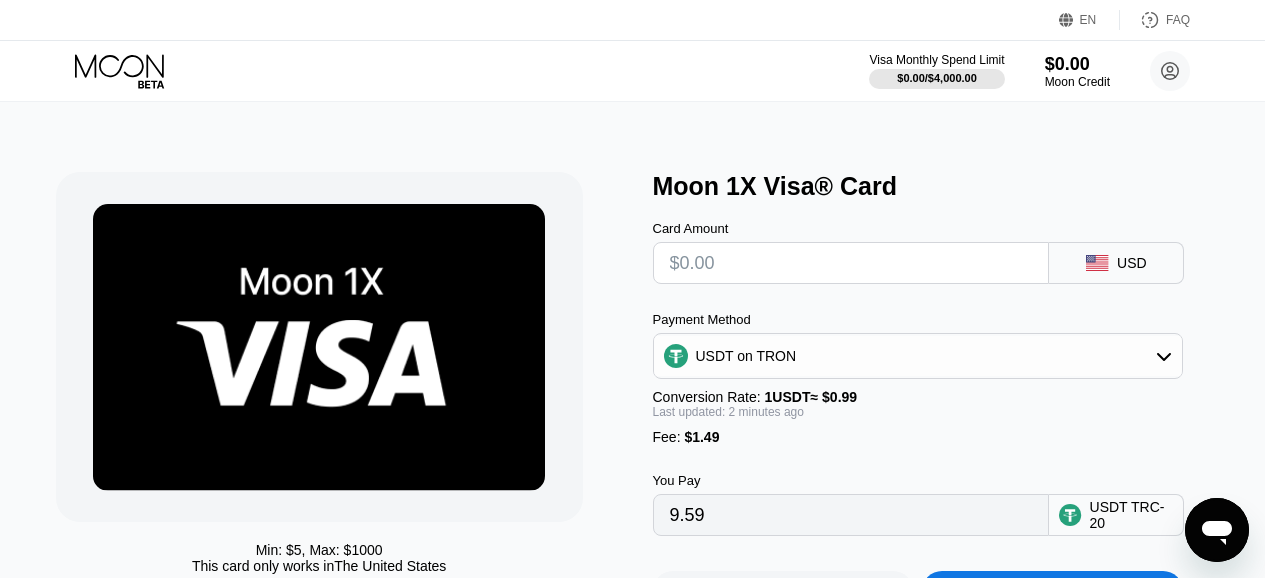 type on "0.00" 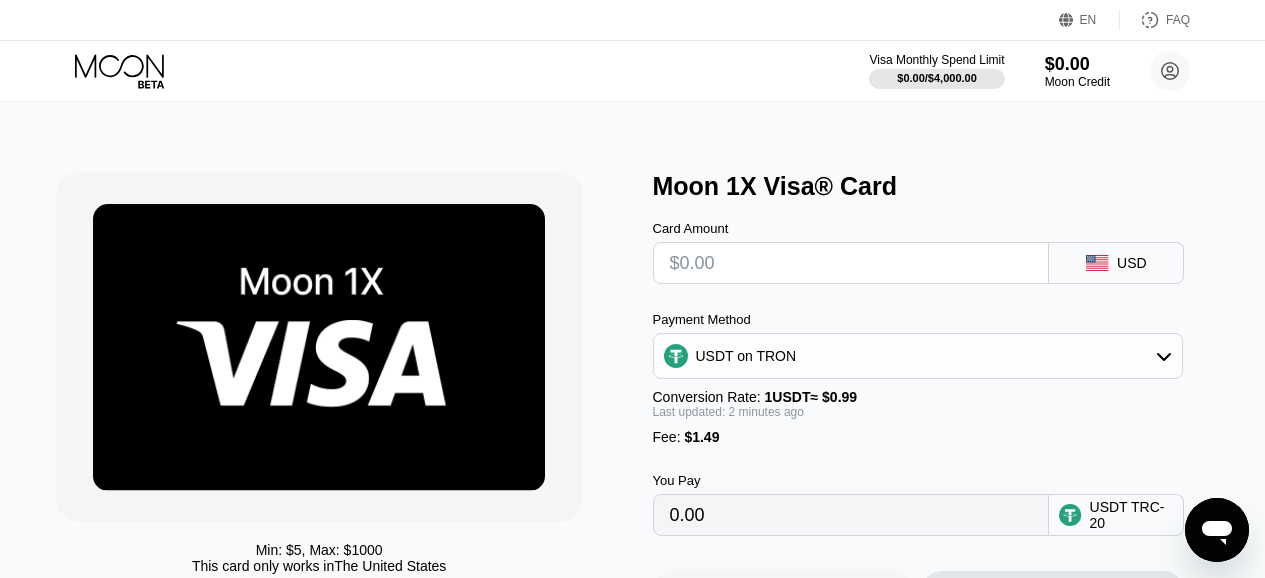 type on "$7" 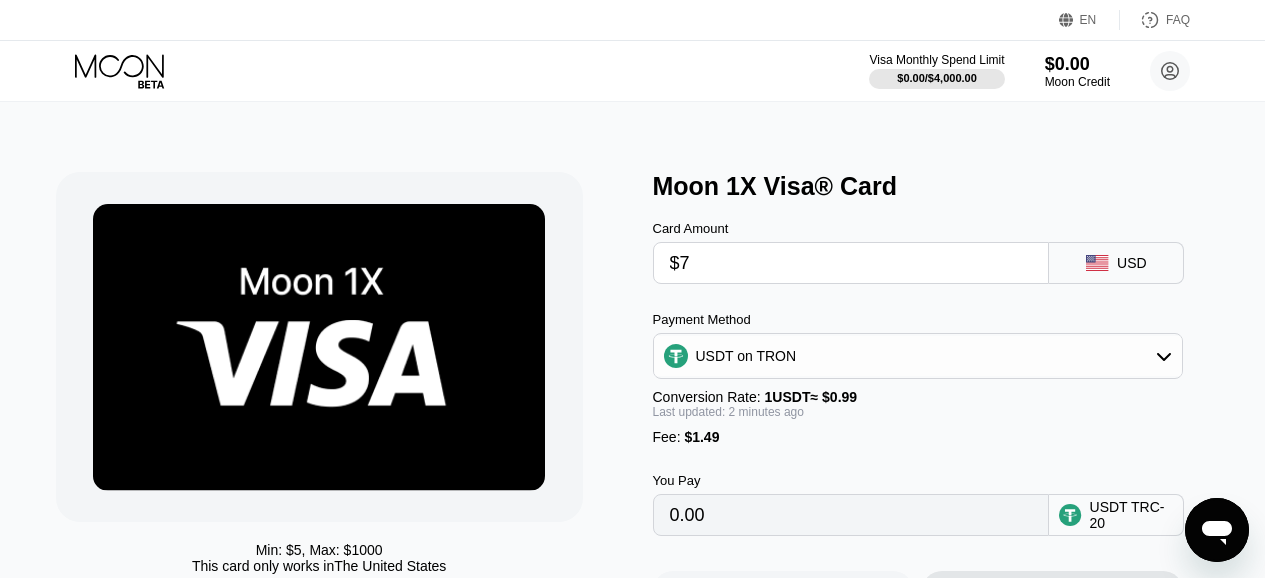 type on "8.58" 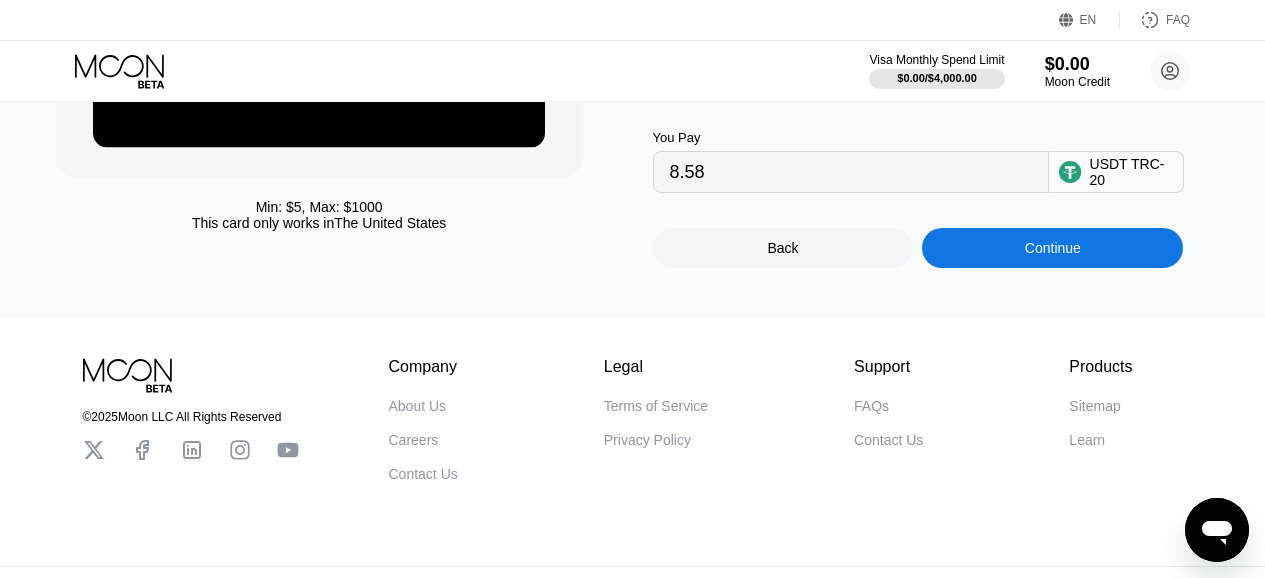 scroll, scrollTop: 345, scrollLeft: 0, axis: vertical 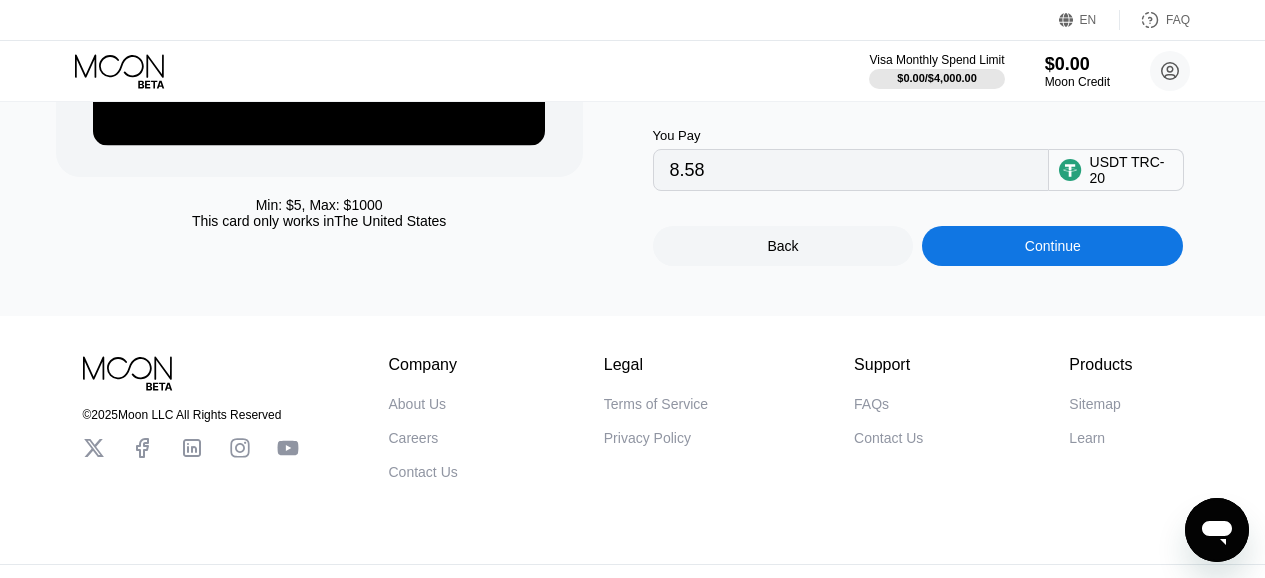 type on "$7" 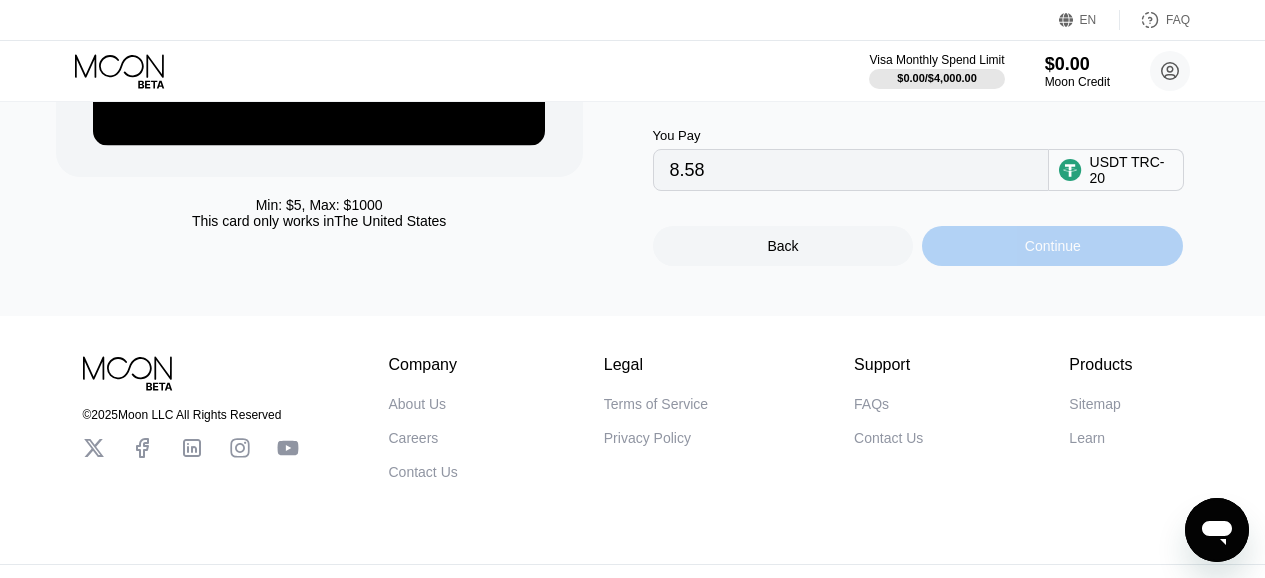 click on "Continue" at bounding box center (1053, 246) 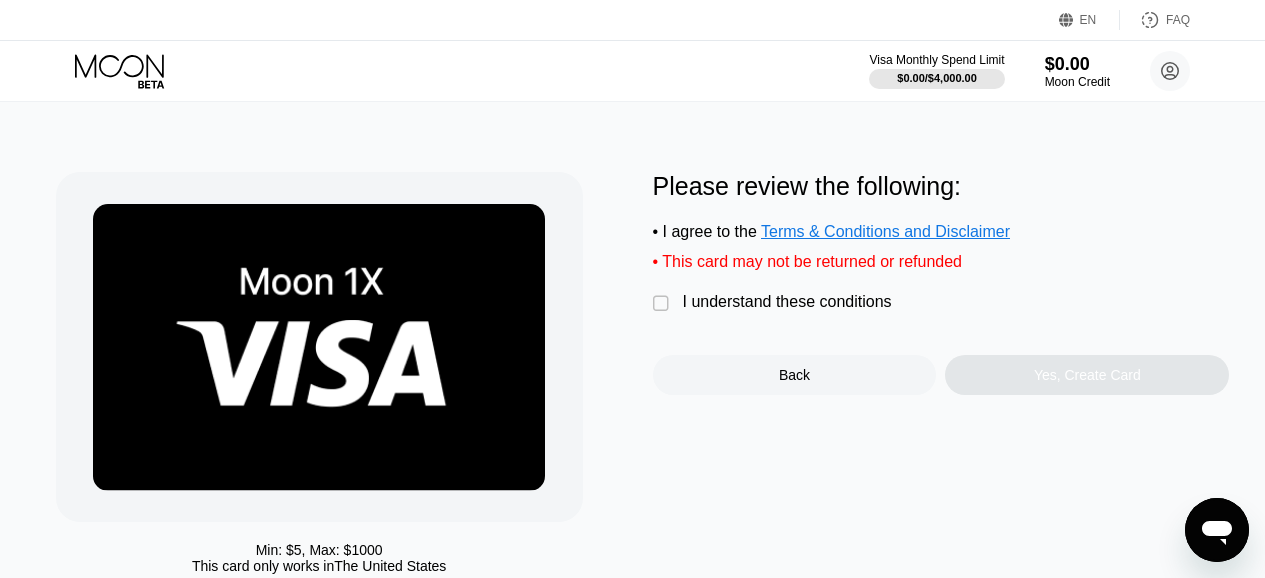 click on "" at bounding box center [663, 304] 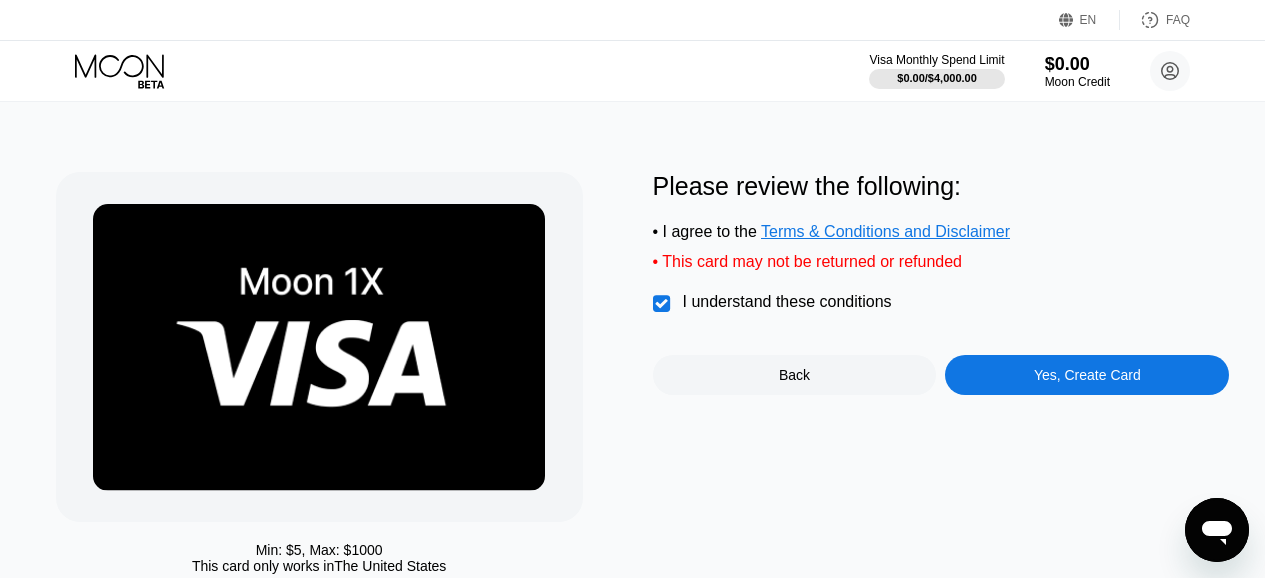 click on "Yes, Create Card" at bounding box center [1087, 375] 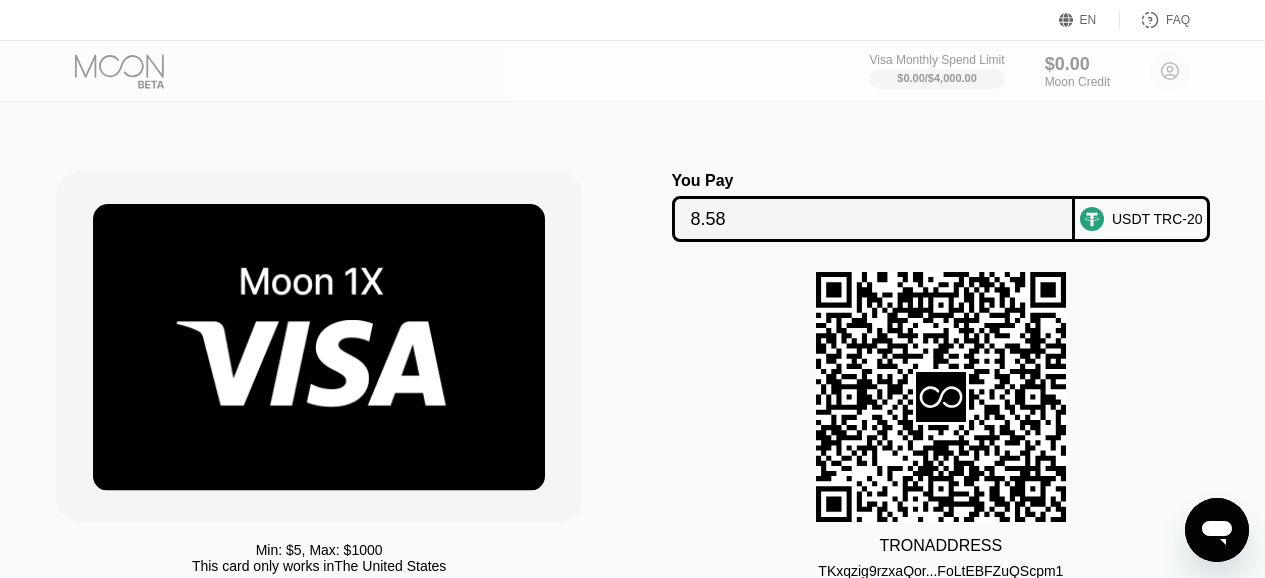 scroll, scrollTop: 248, scrollLeft: 0, axis: vertical 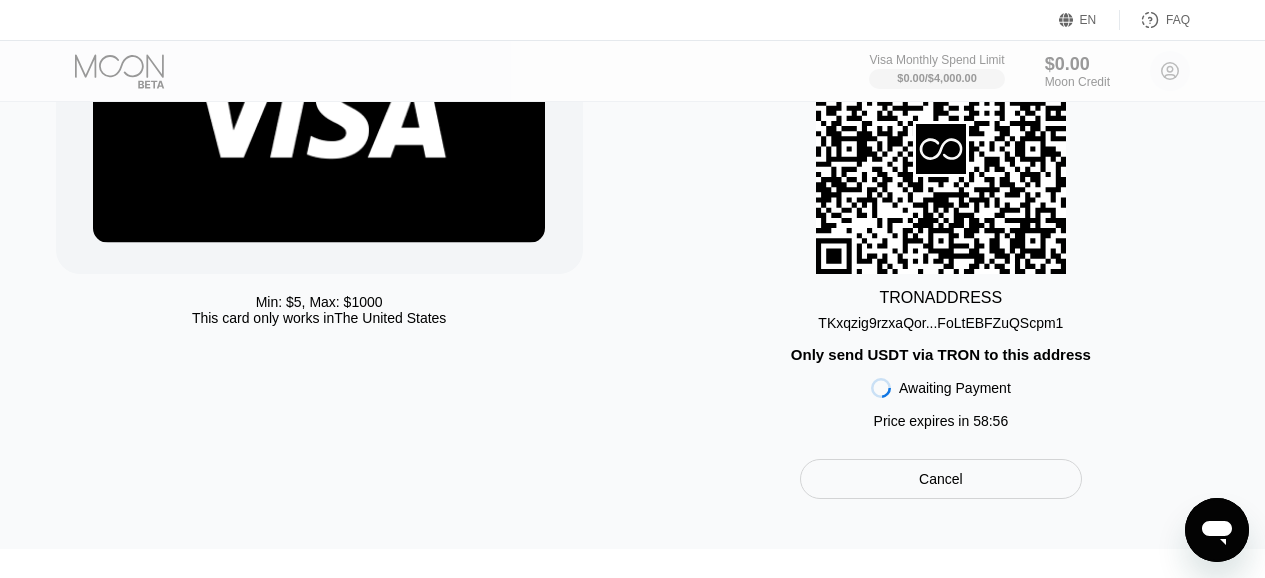 click on "TKxqzig9rzxaQor...FoLtEBFZuQScpm1" at bounding box center [940, 323] 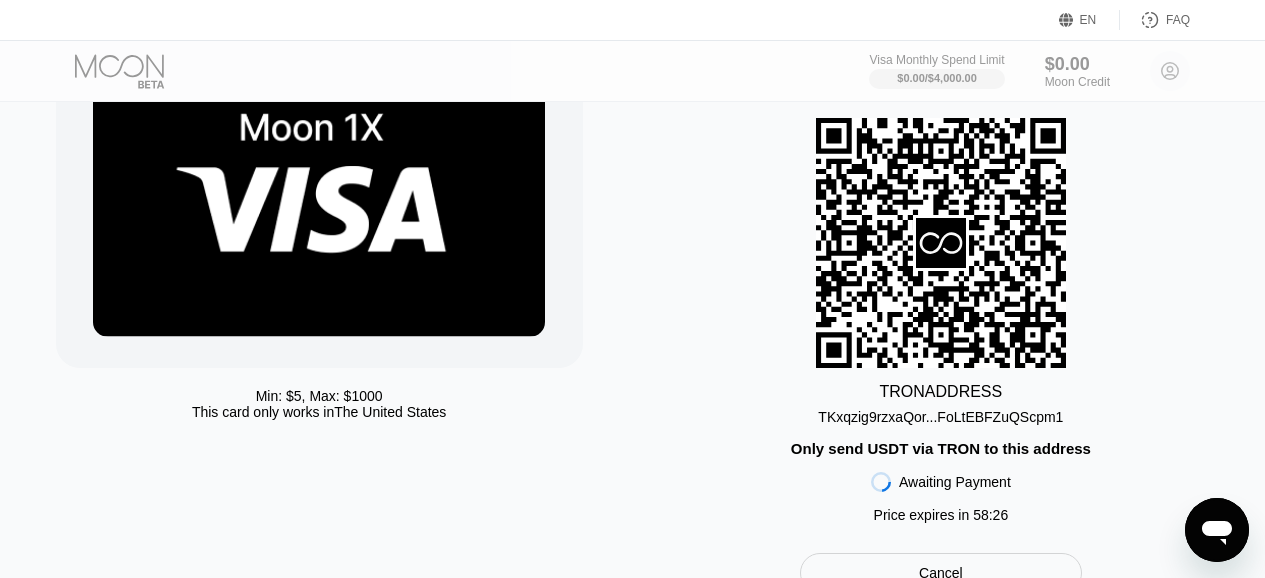 scroll, scrollTop: 108, scrollLeft: 0, axis: vertical 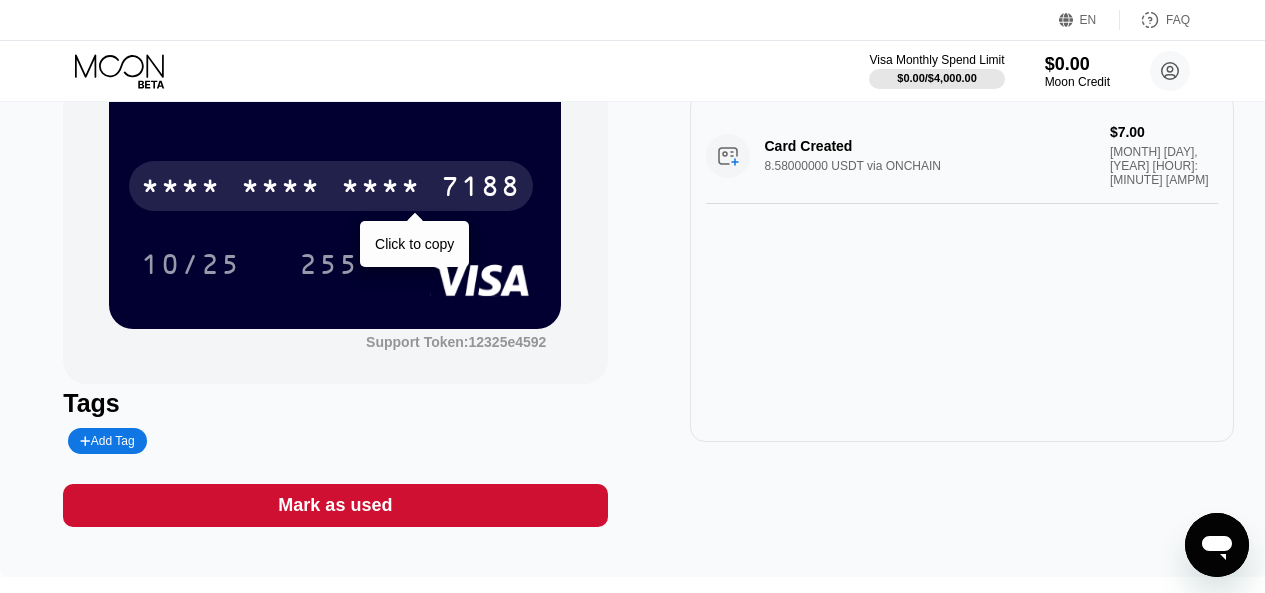 click on "* * * *" at bounding box center (381, 189) 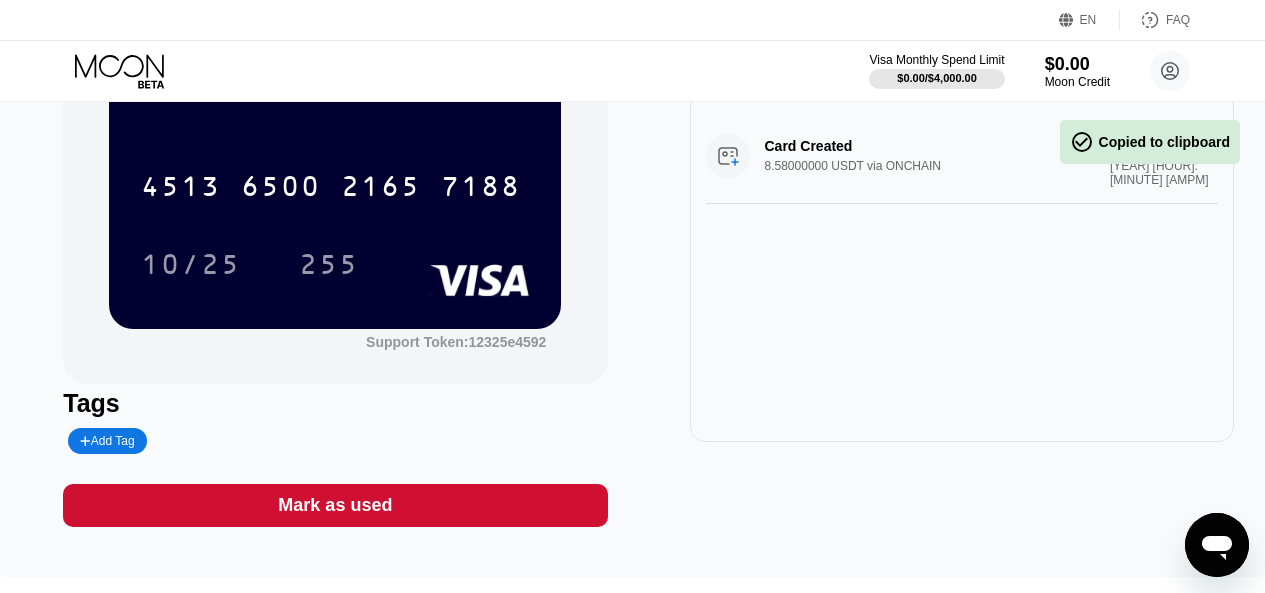 scroll, scrollTop: 0, scrollLeft: 0, axis: both 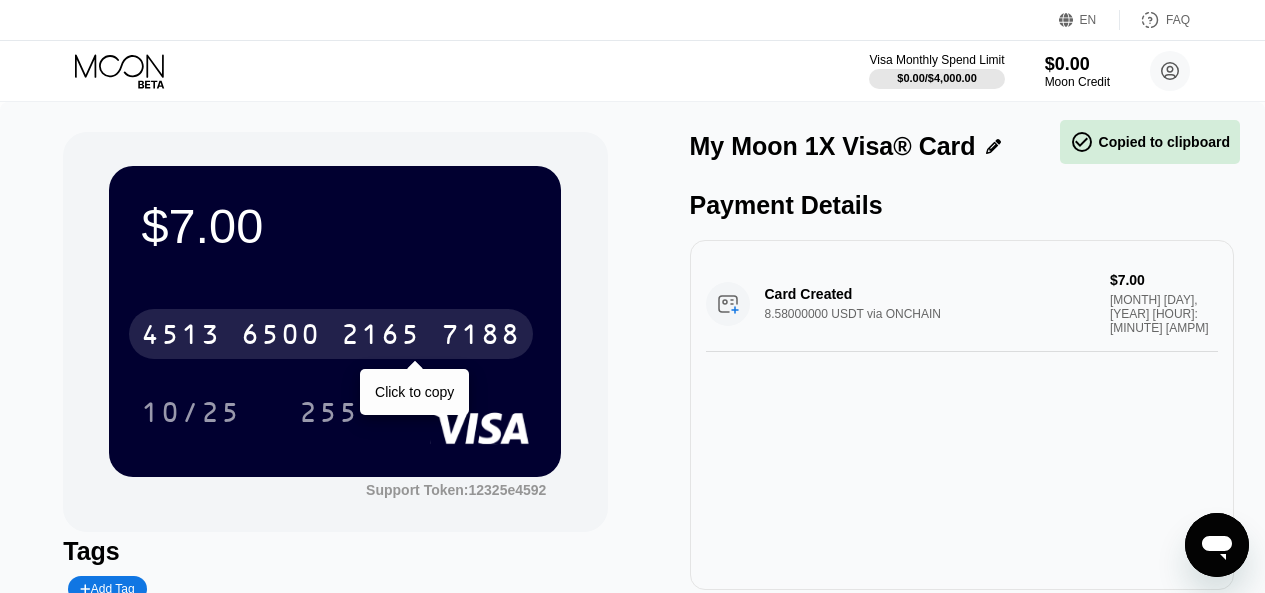 click on "2165" at bounding box center (381, 337) 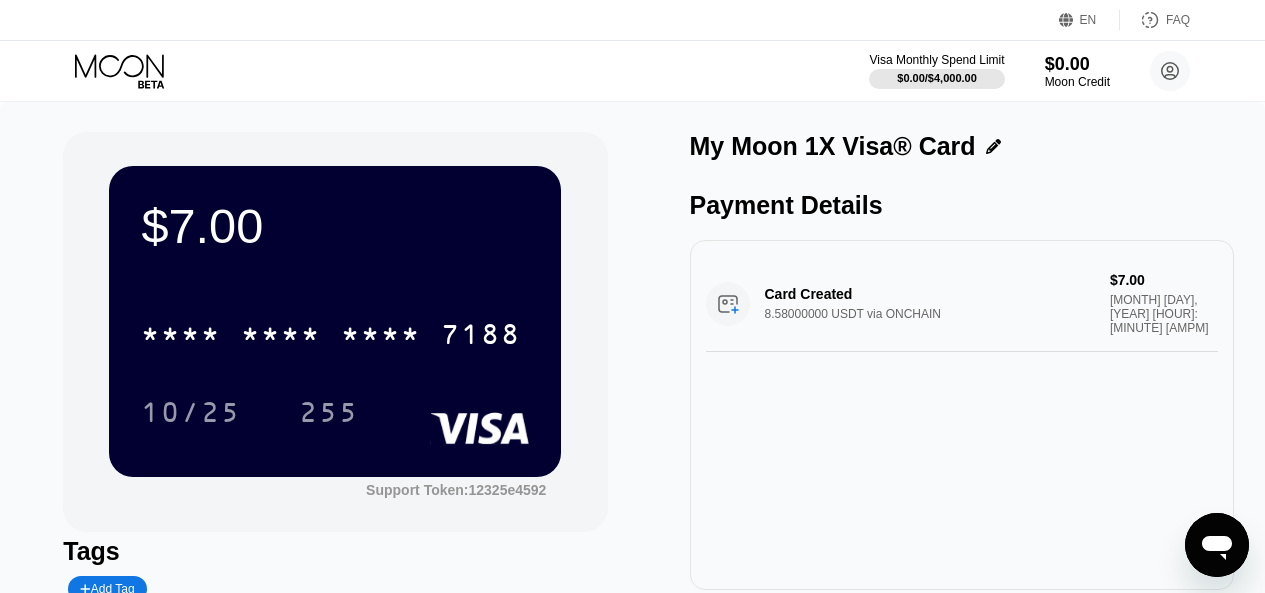 click on "My Moon 1X Visa® Card" at bounding box center [833, 146] 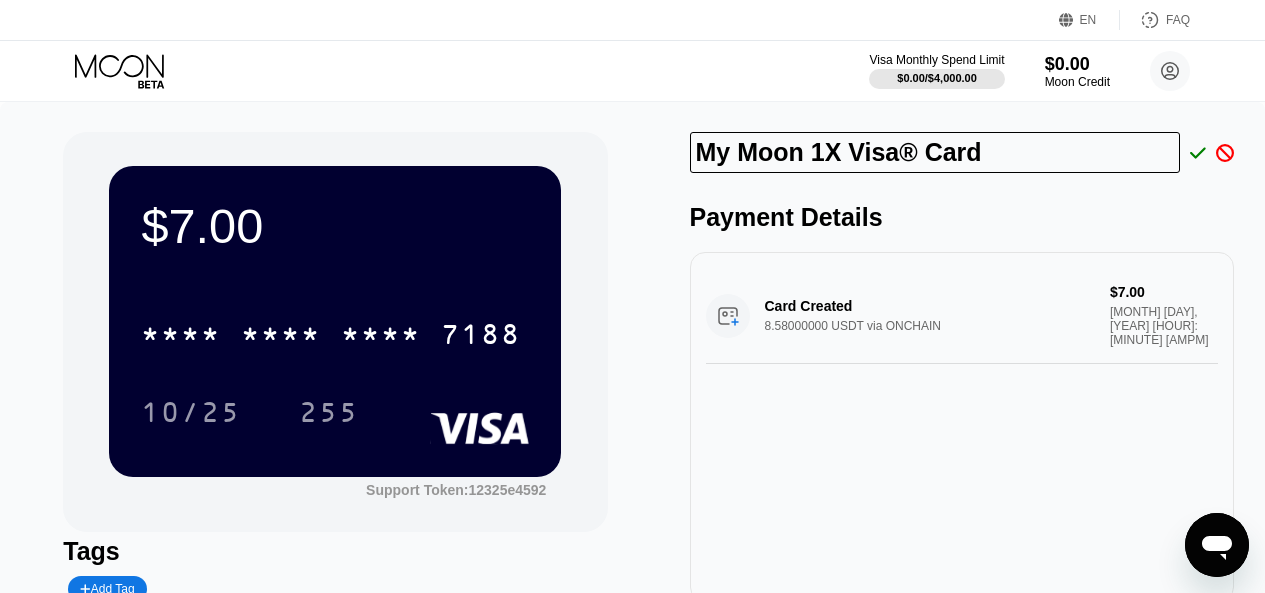 click on "My Moon 1X Visa® Card" at bounding box center [935, 152] 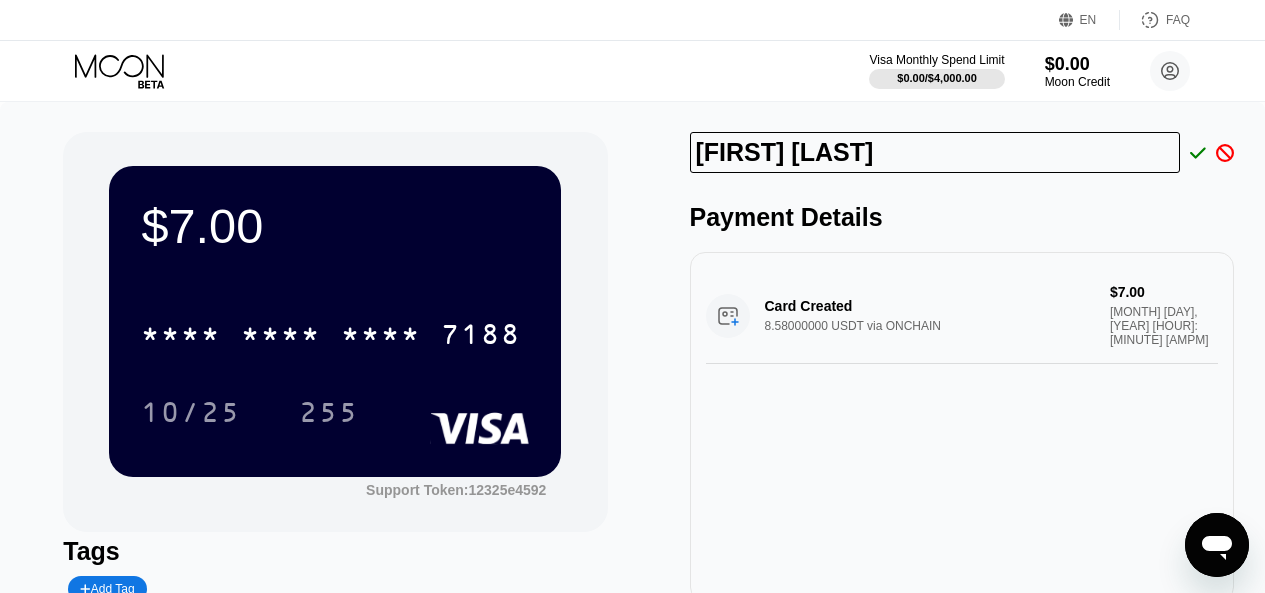 type on "[FIRST] [LAST]" 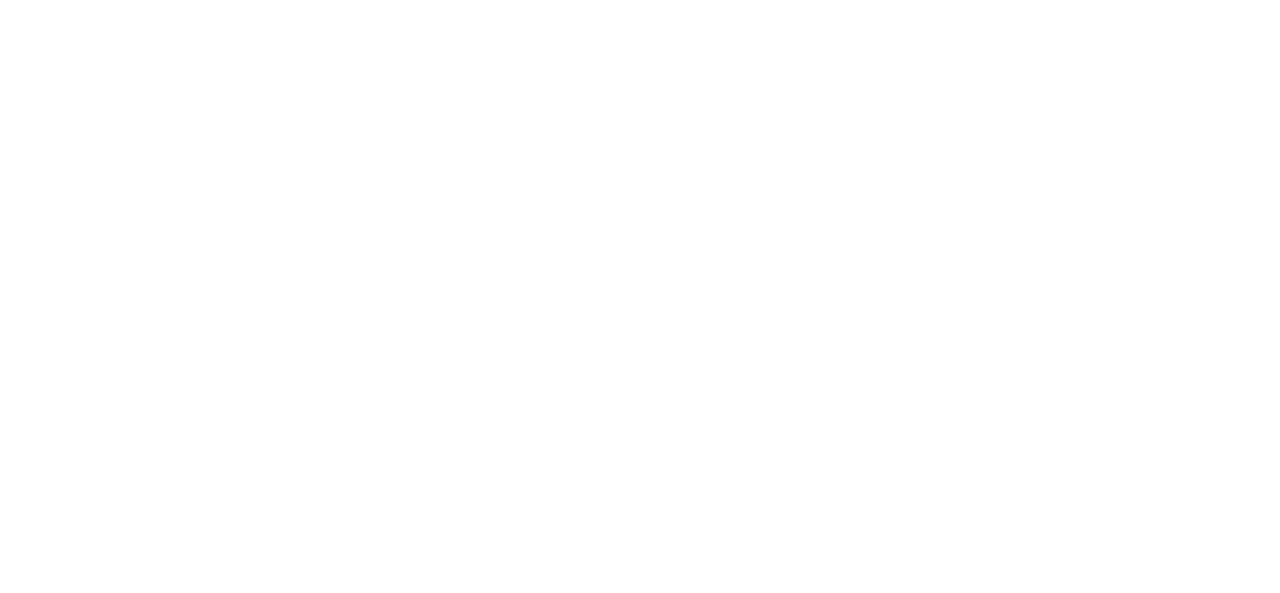 scroll, scrollTop: 0, scrollLeft: 0, axis: both 